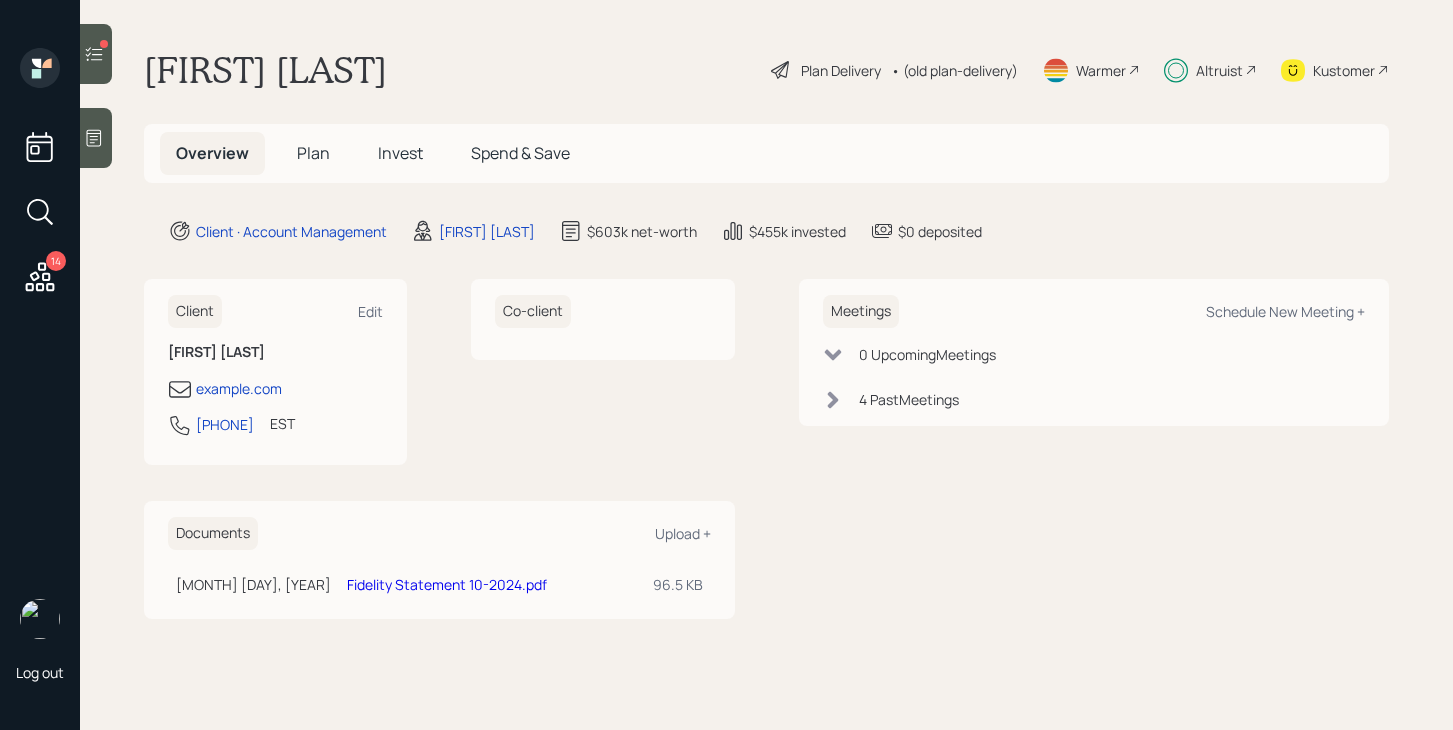 scroll, scrollTop: 0, scrollLeft: 0, axis: both 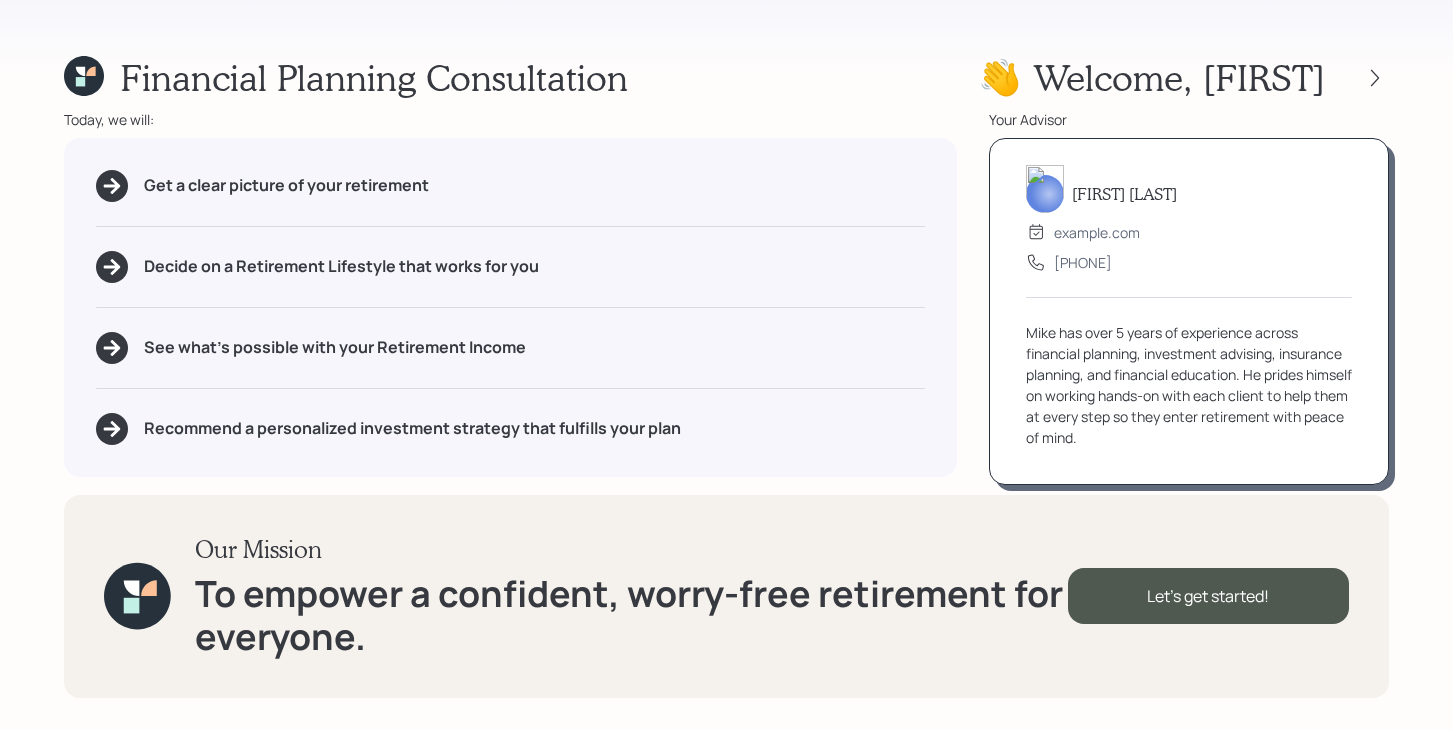 click on "👋 Welcome , [FIRST]" at bounding box center [1183, 77] 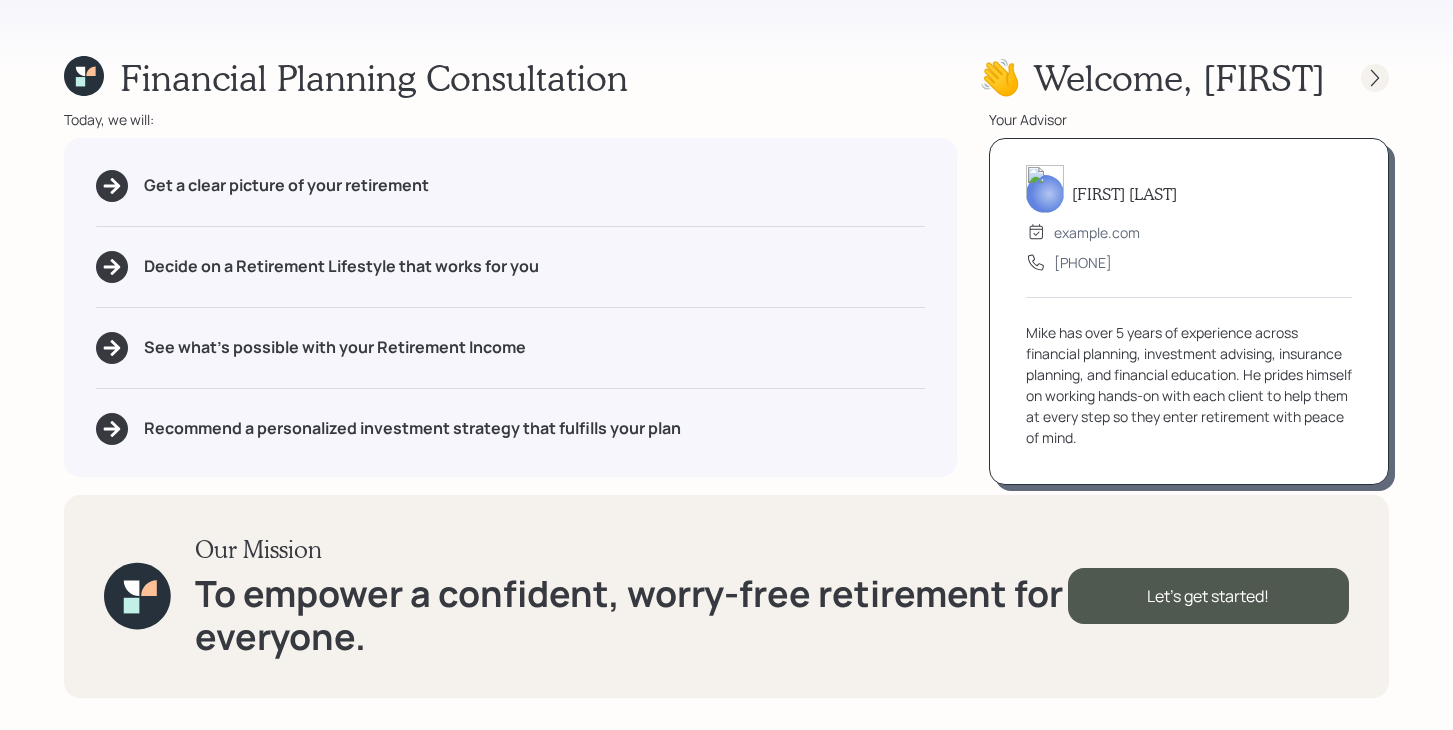 click 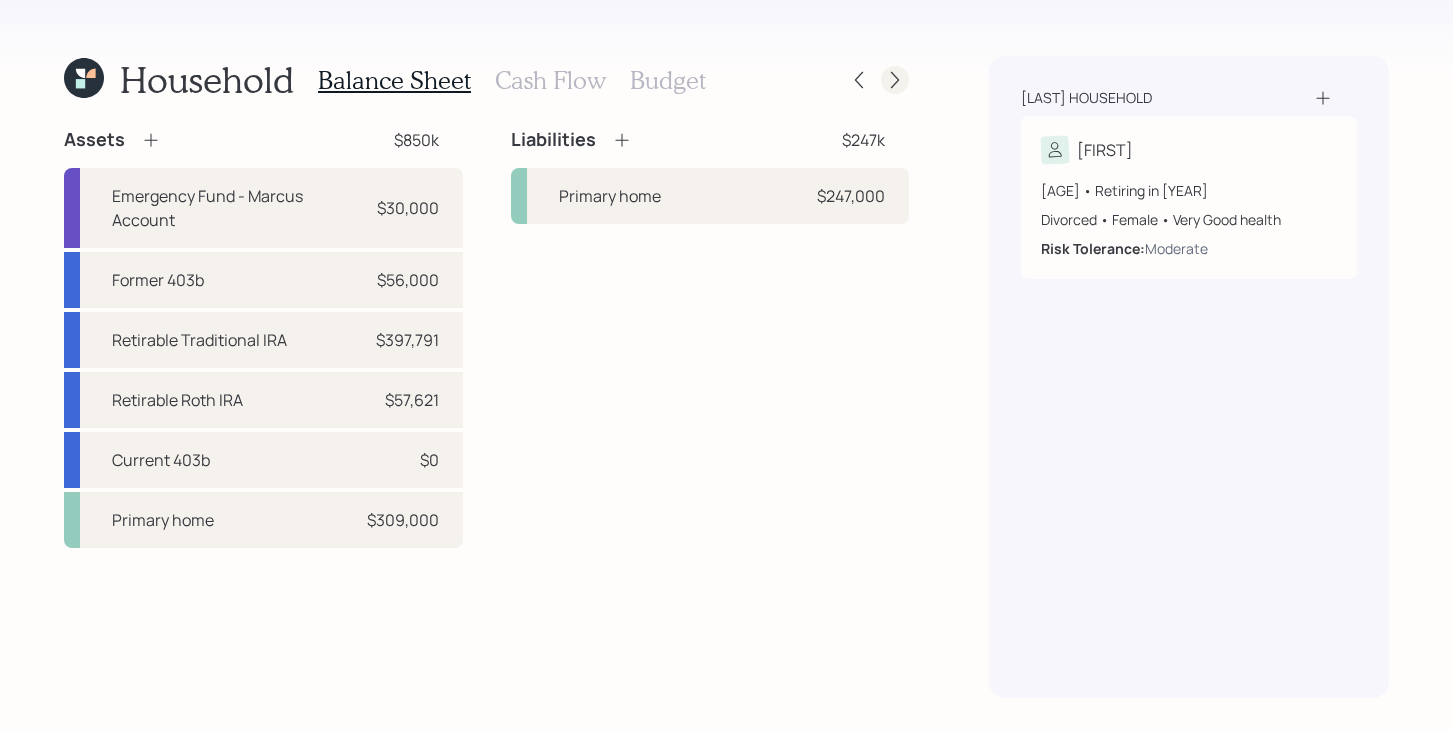 click 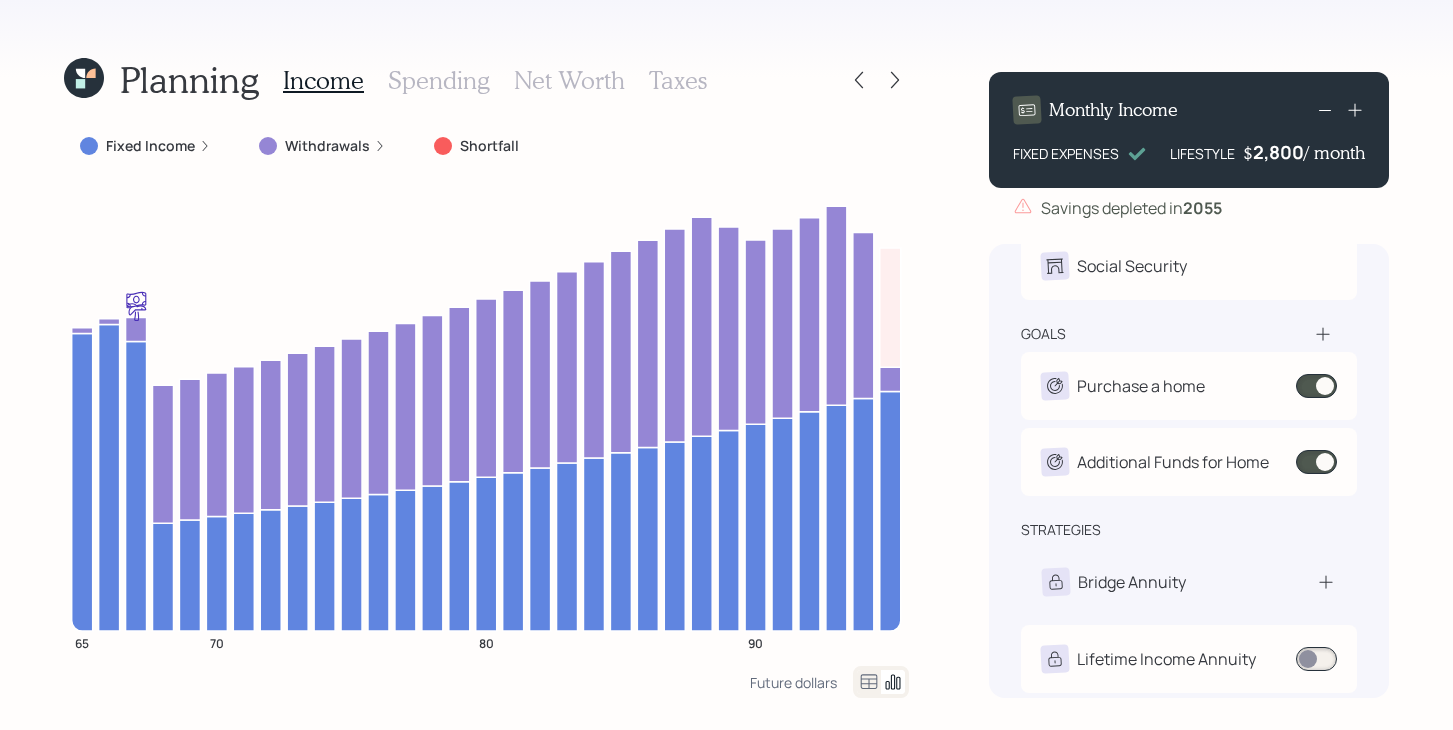 scroll, scrollTop: 155, scrollLeft: 0, axis: vertical 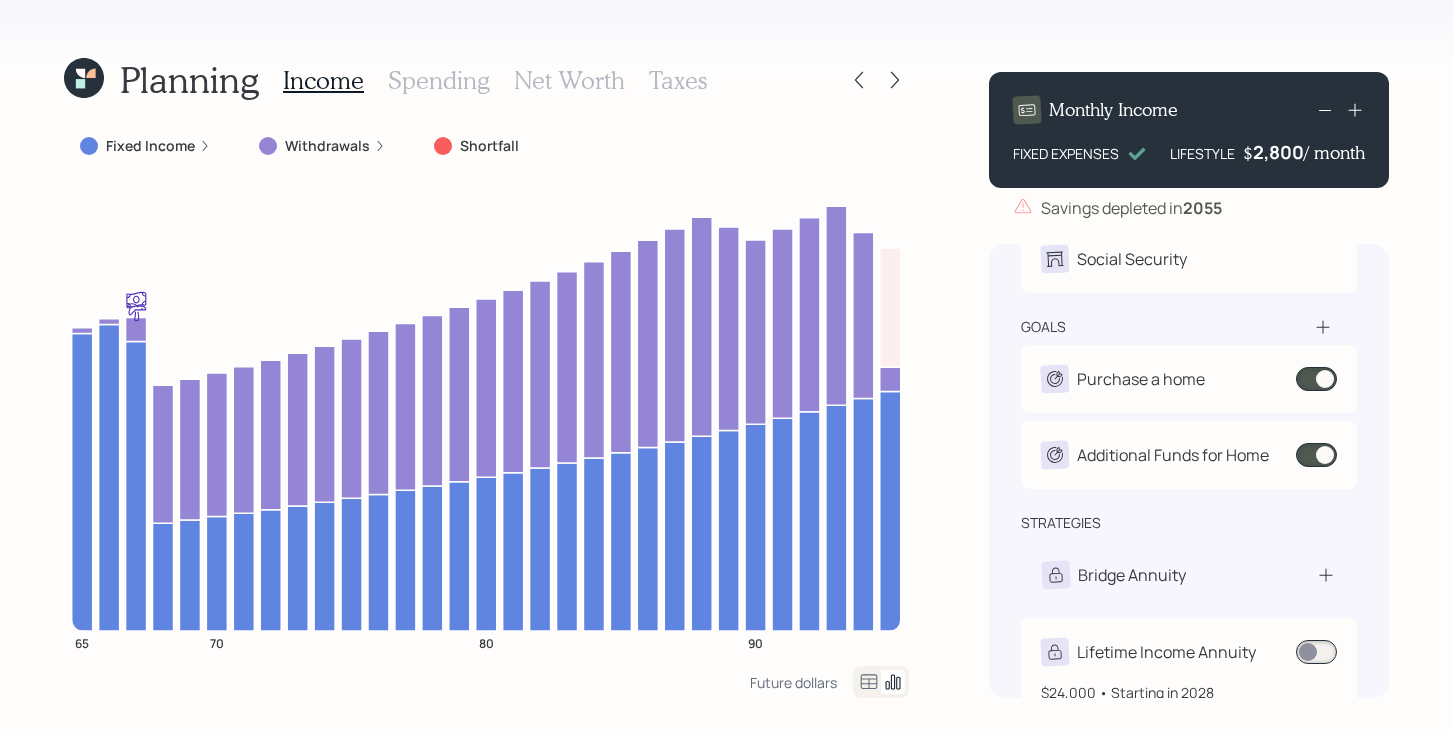 click on "Lifetime Income Annuity" at bounding box center [1166, 652] 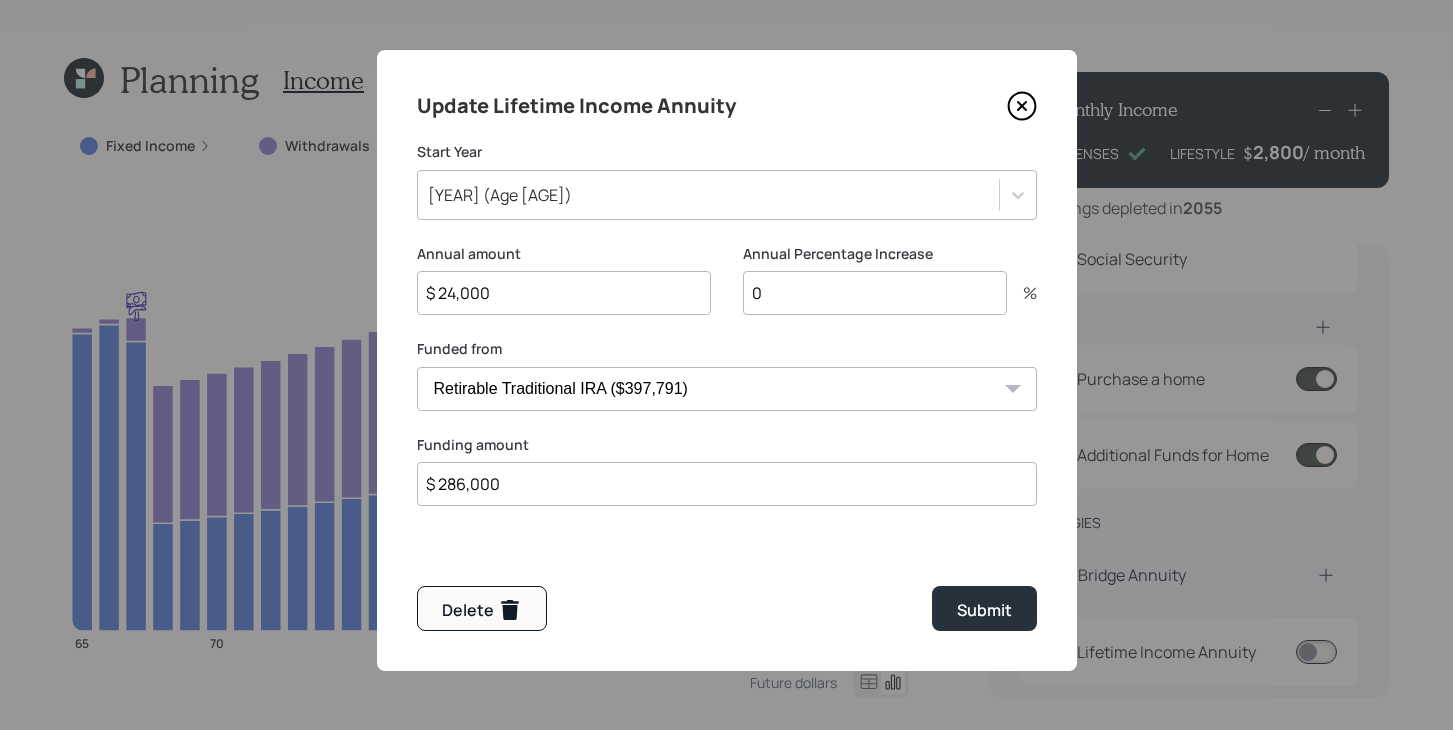 click 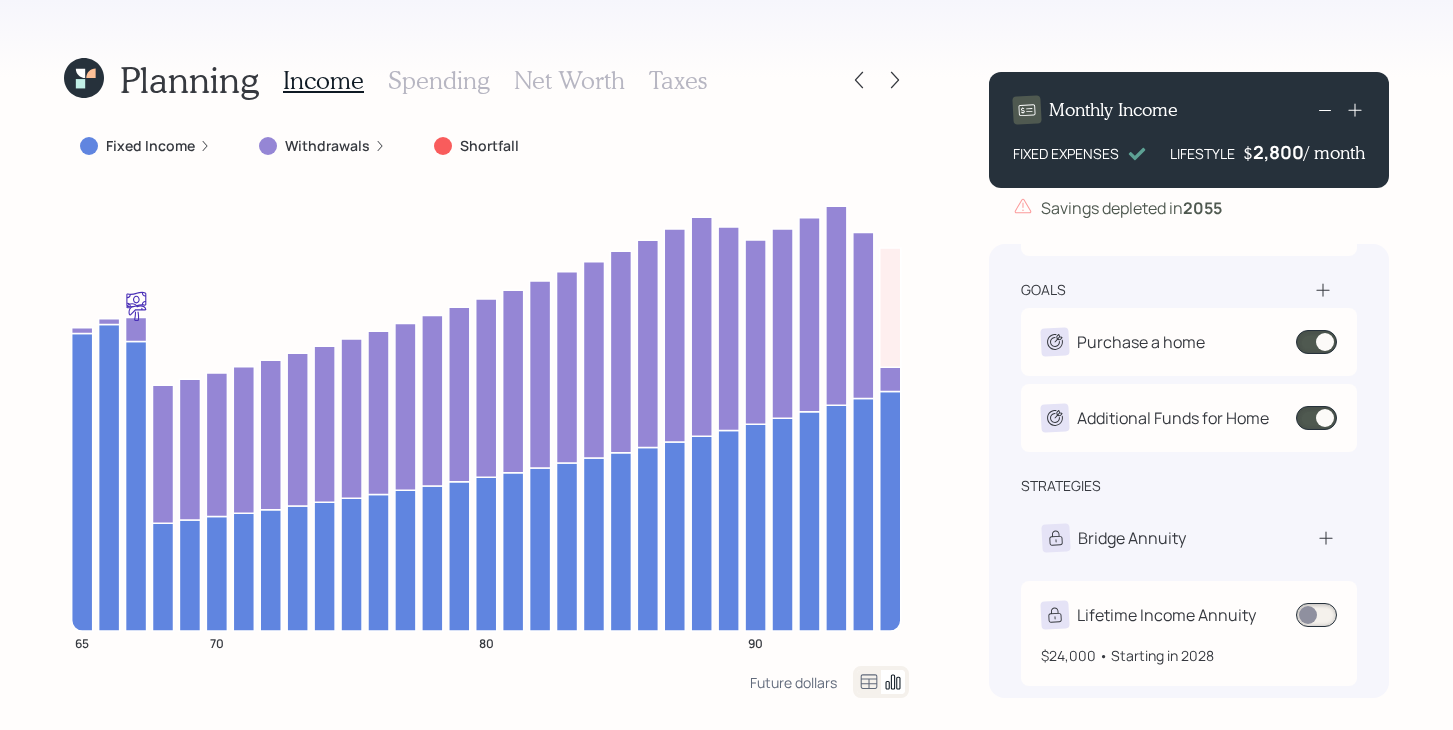 click on "Lifetime Income Annuity" at bounding box center (1166, 615) 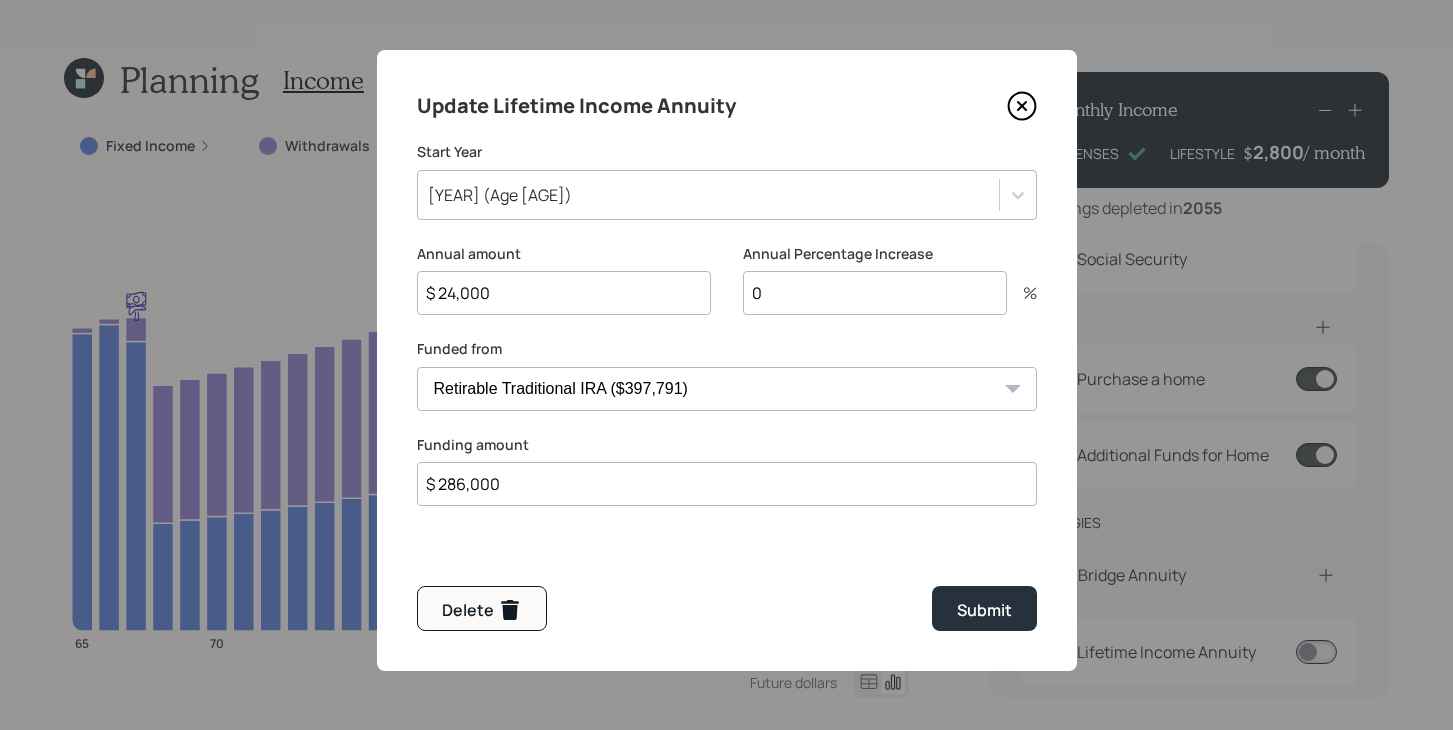scroll, scrollTop: 155, scrollLeft: 0, axis: vertical 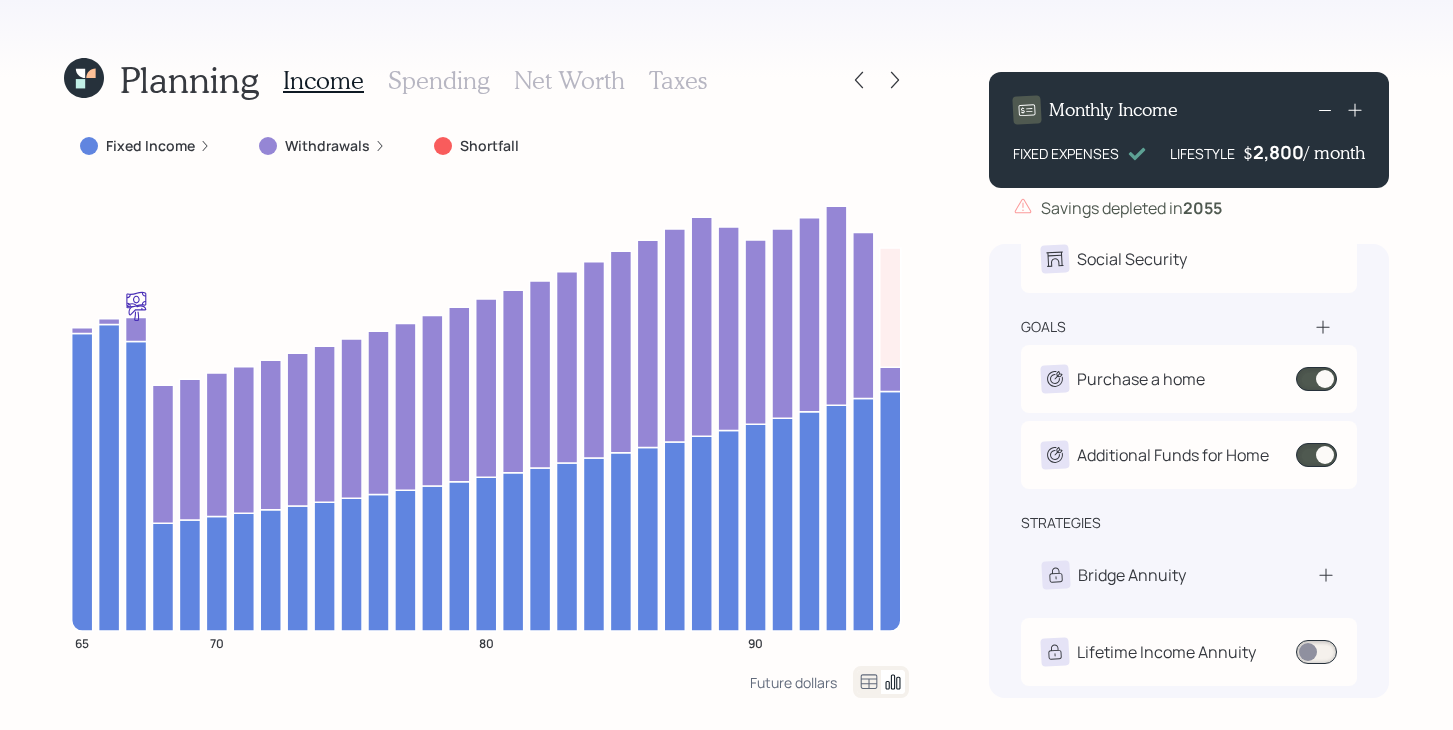 click on "Fixed Income" at bounding box center (150, 146) 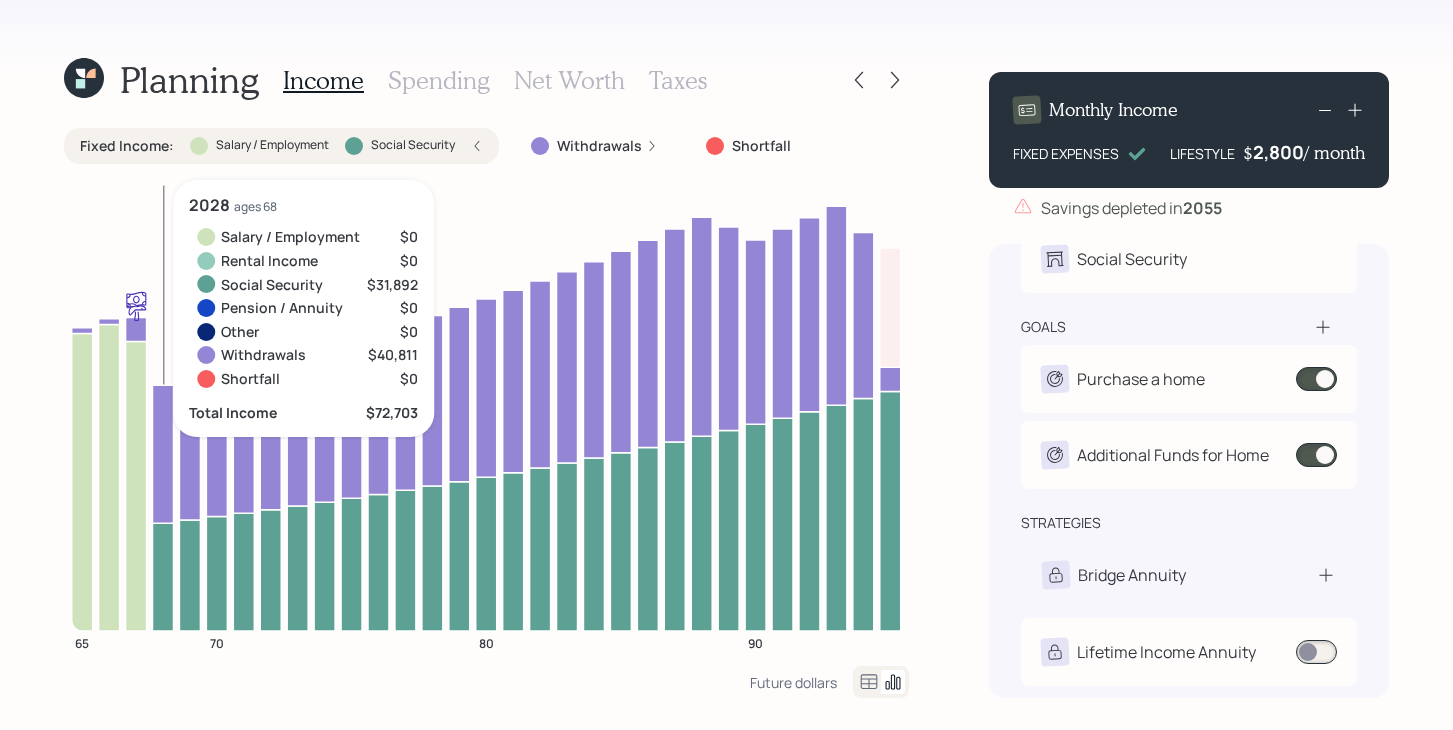 click 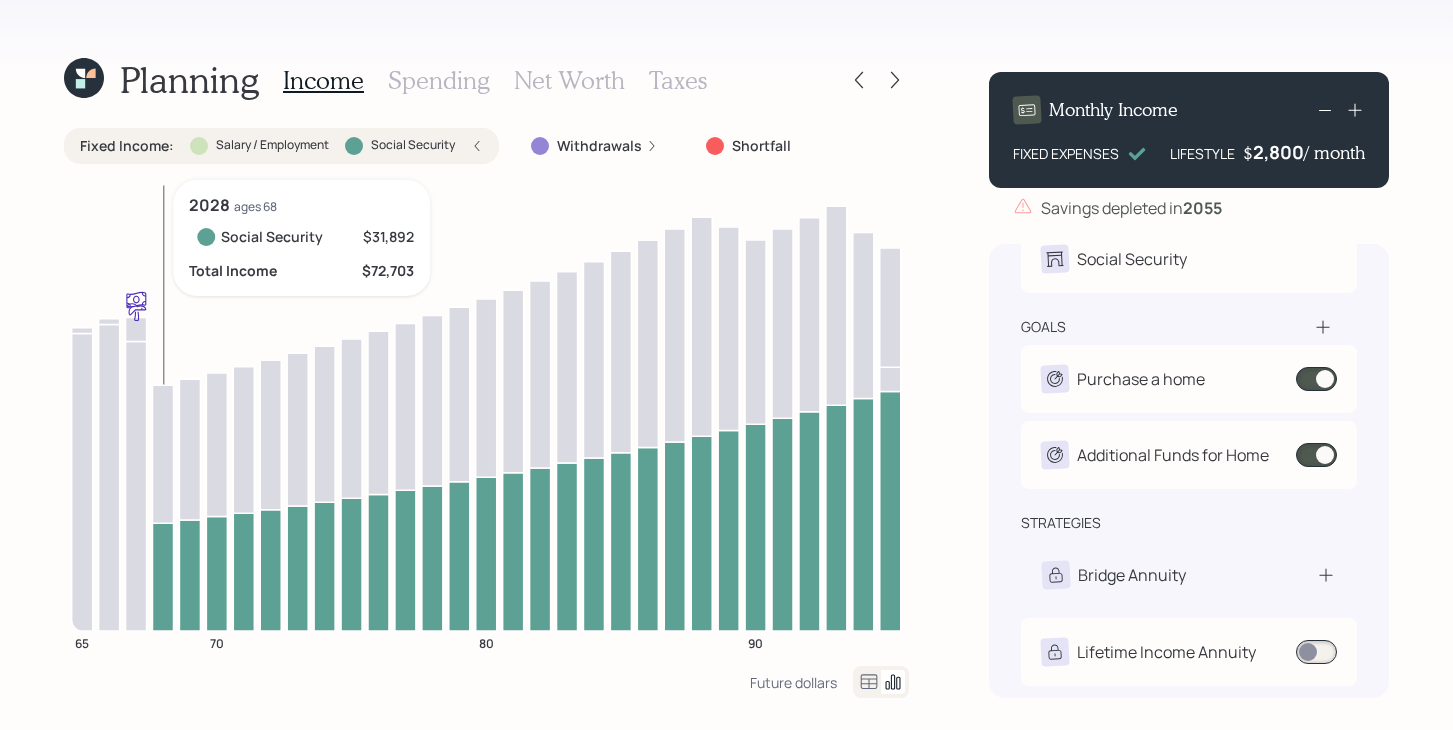 click 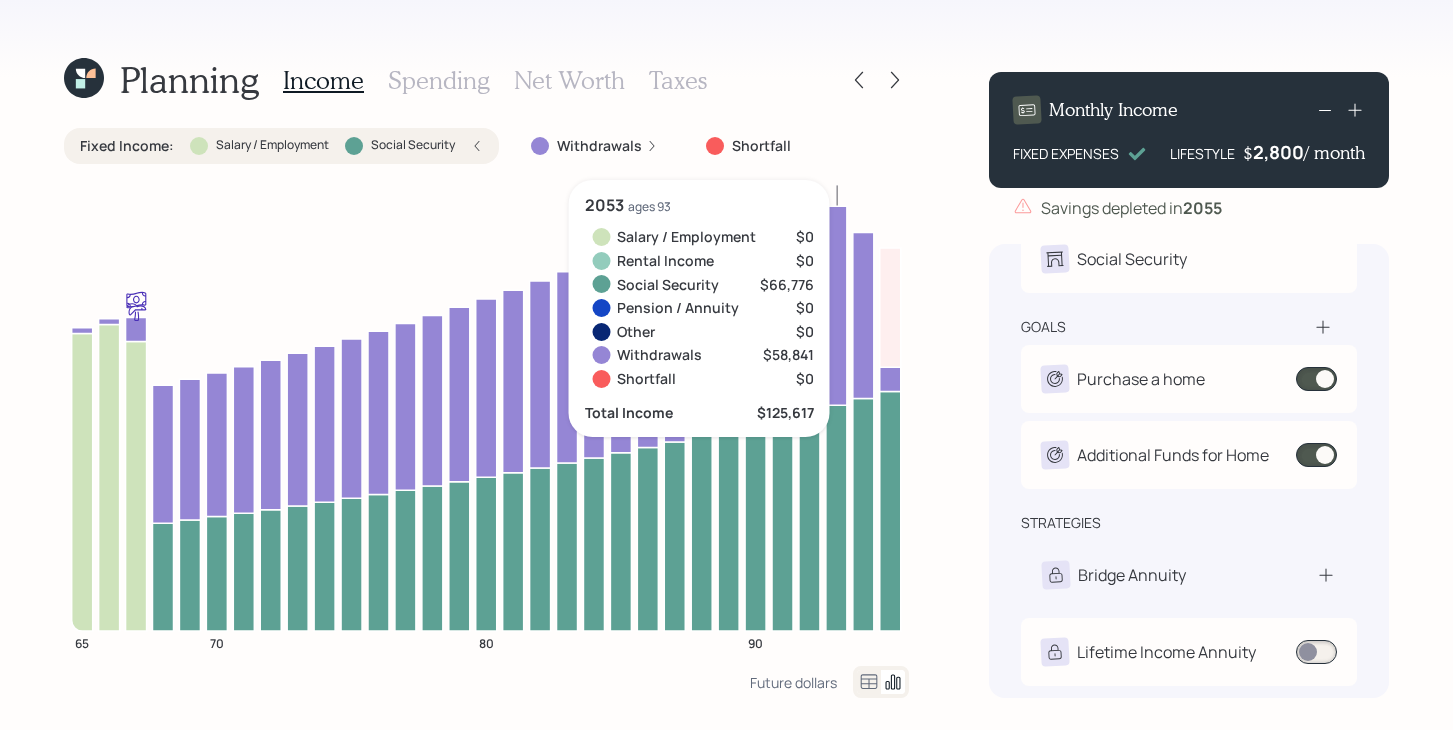 scroll, scrollTop: 155, scrollLeft: 0, axis: vertical 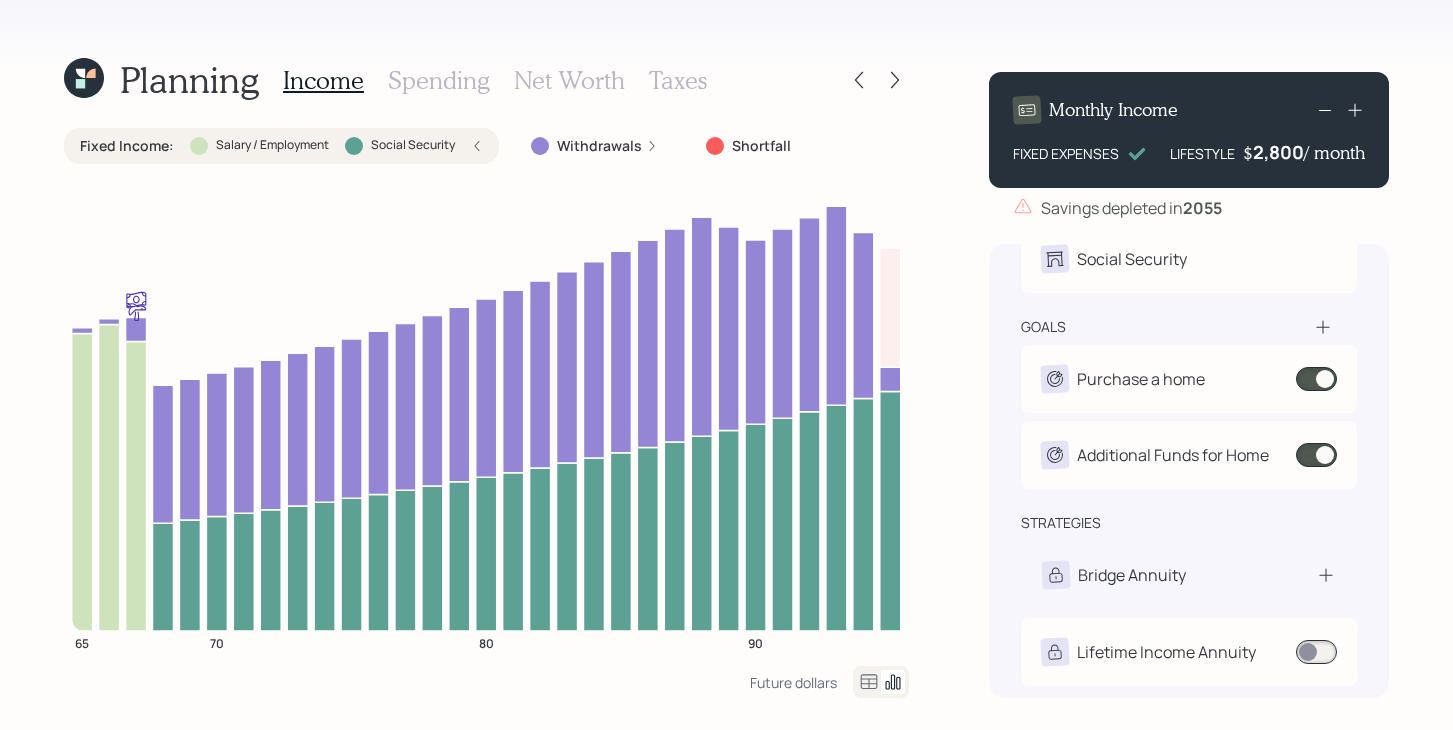 click on "Social Security" at bounding box center [400, 146] 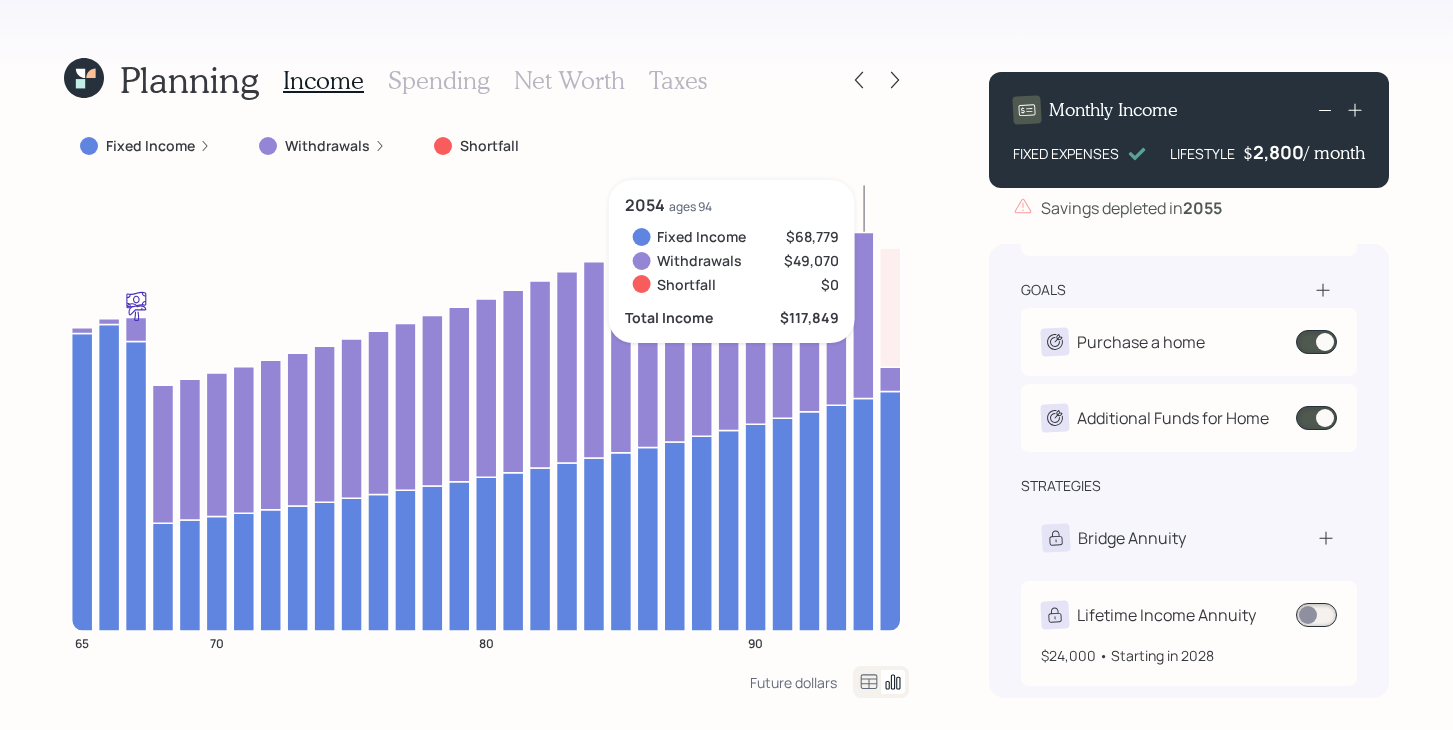 click at bounding box center [1316, 615] 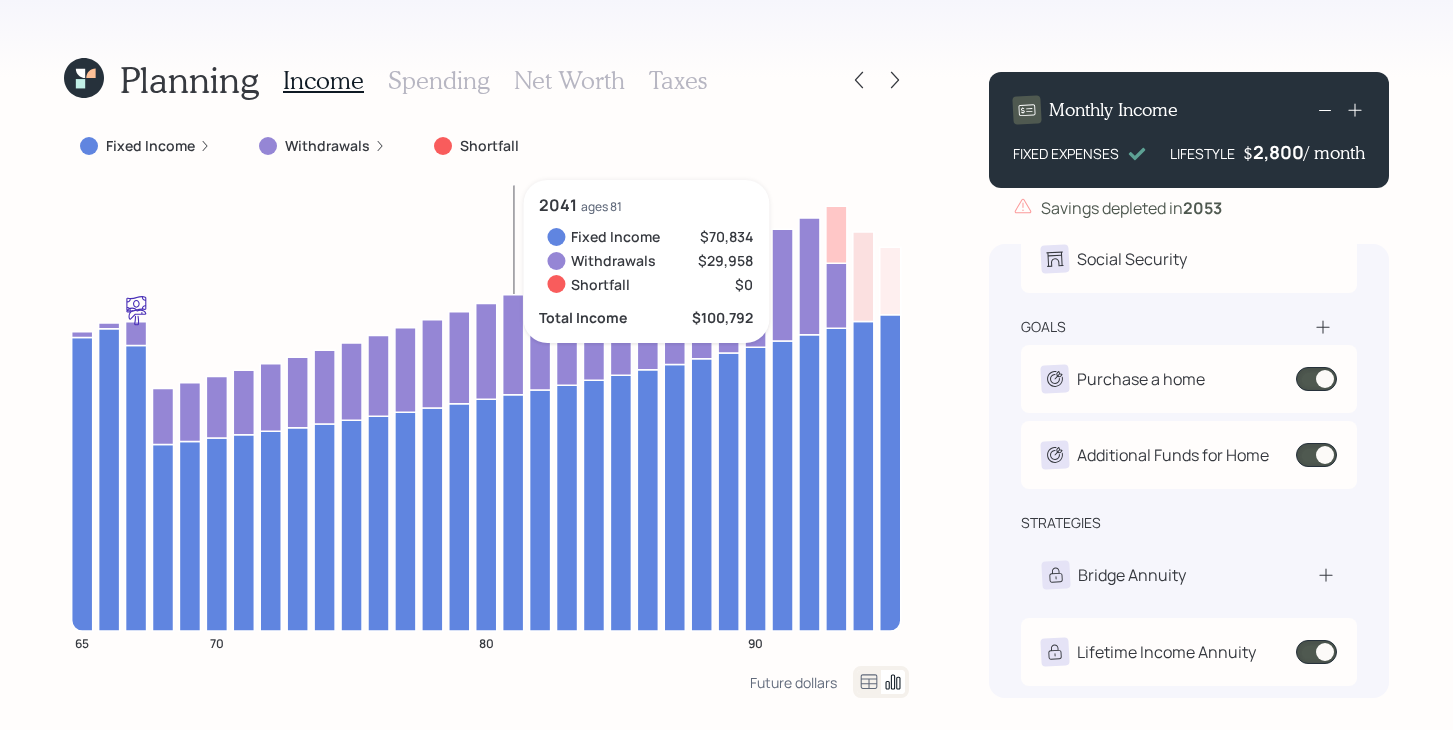 scroll, scrollTop: 155, scrollLeft: 0, axis: vertical 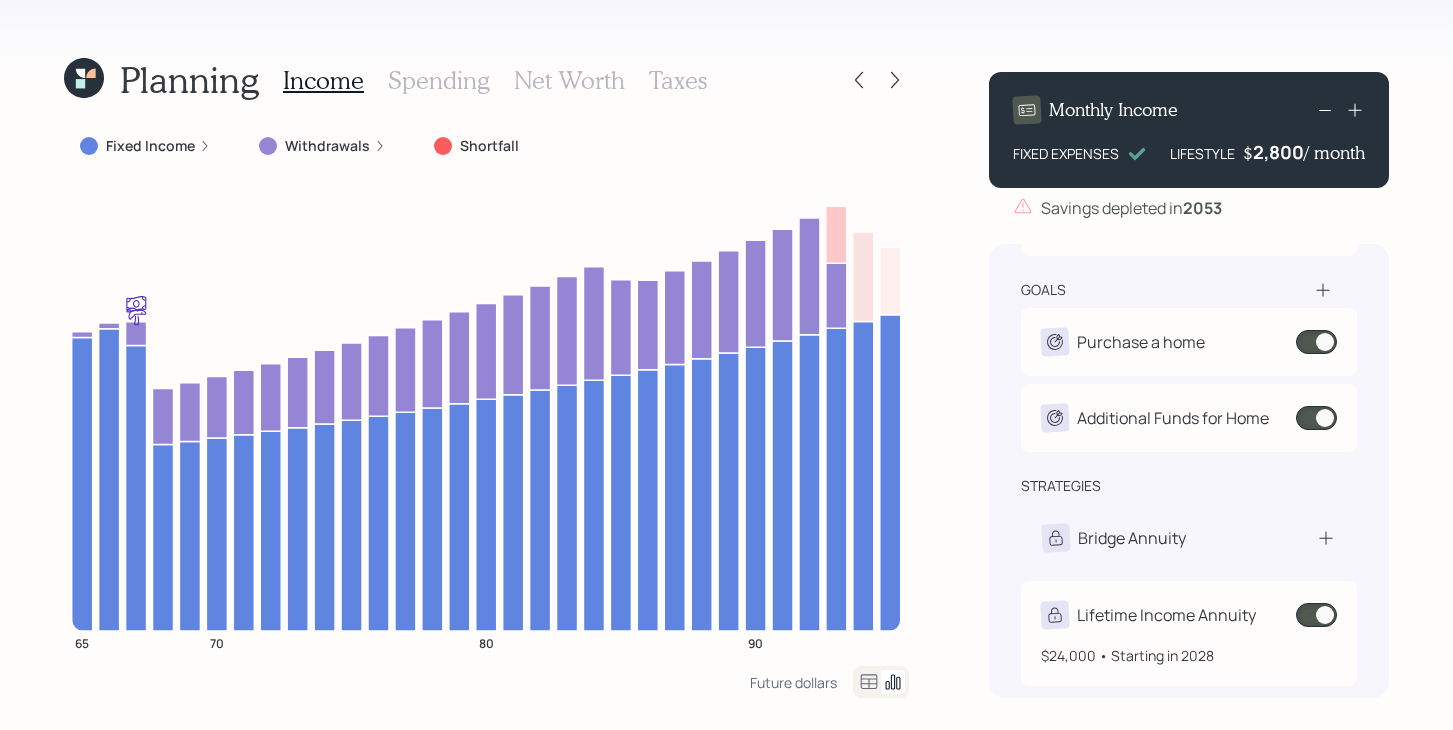 click at bounding box center [1316, 615] 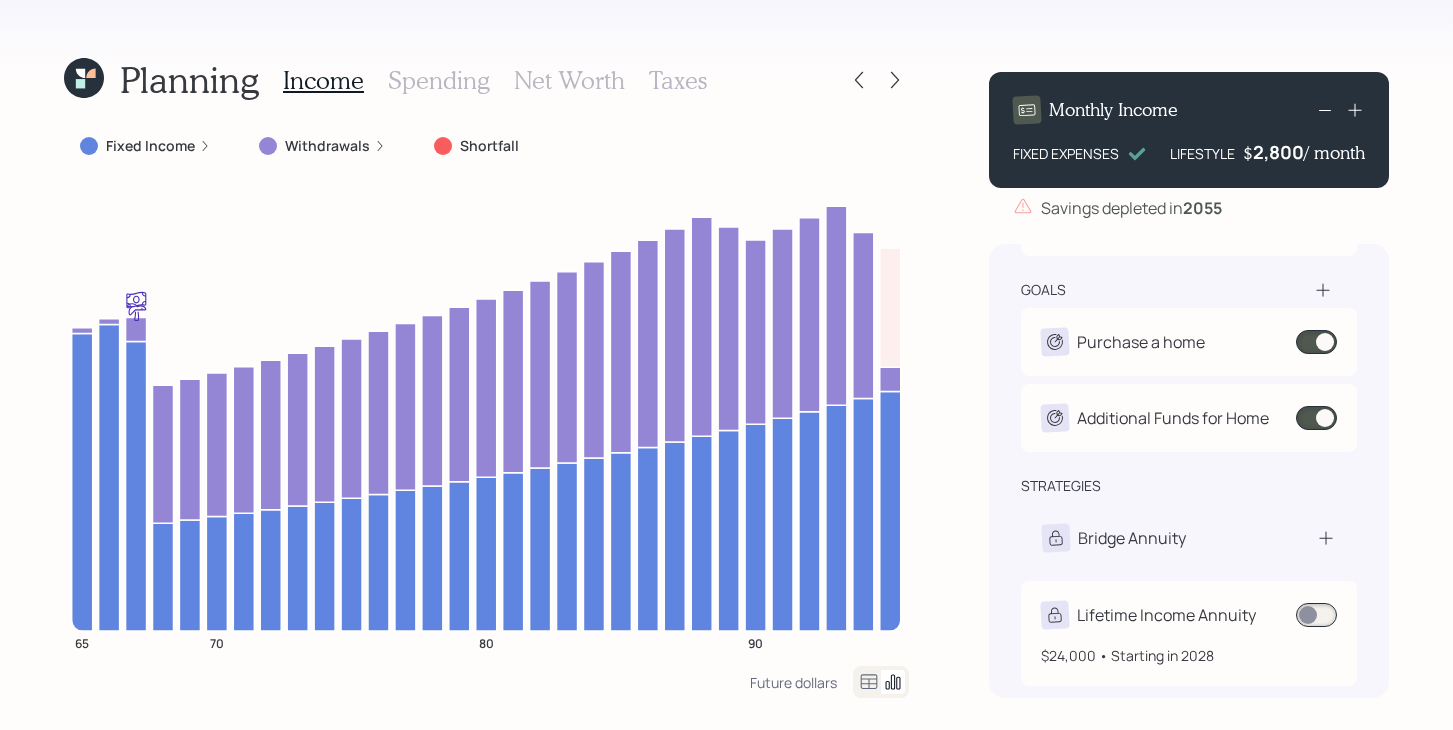 scroll, scrollTop: 192, scrollLeft: 0, axis: vertical 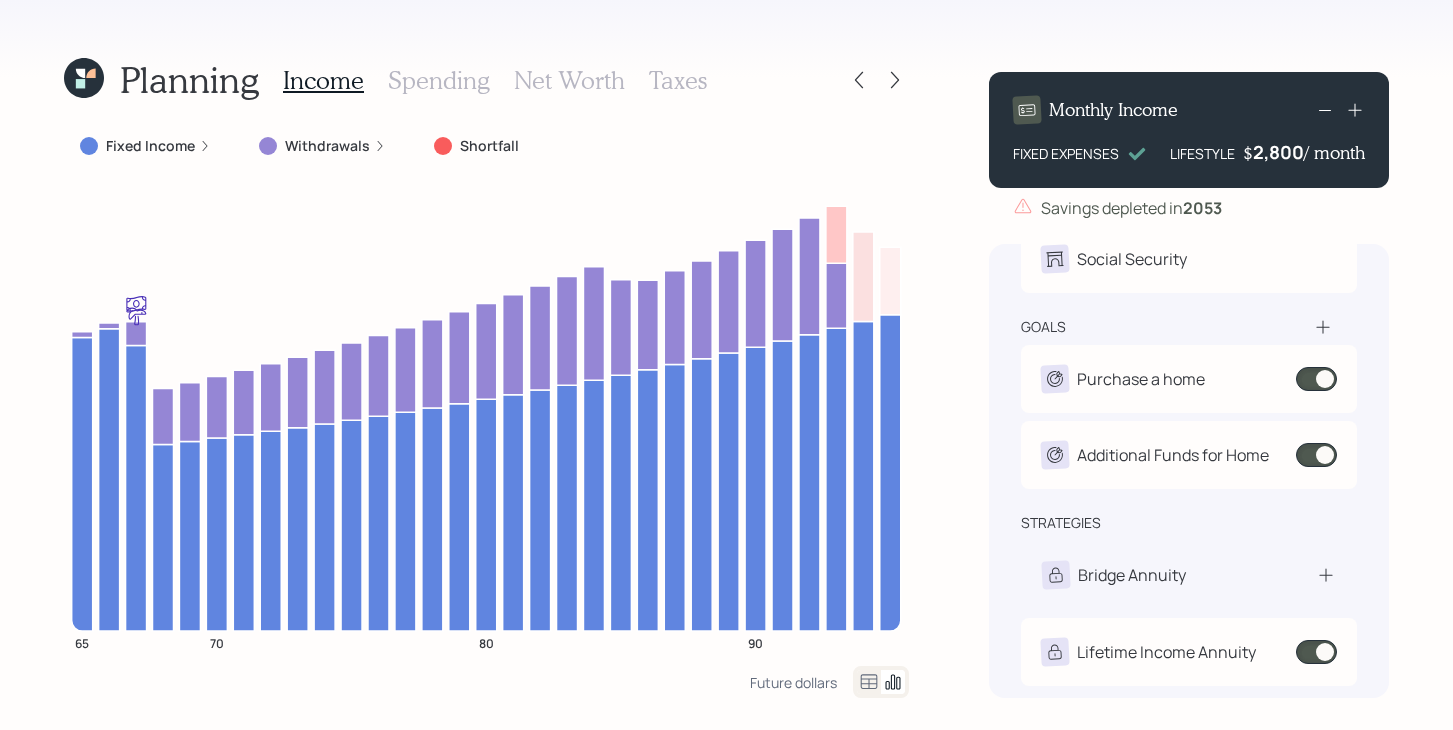 click on "Spending" at bounding box center [439, 80] 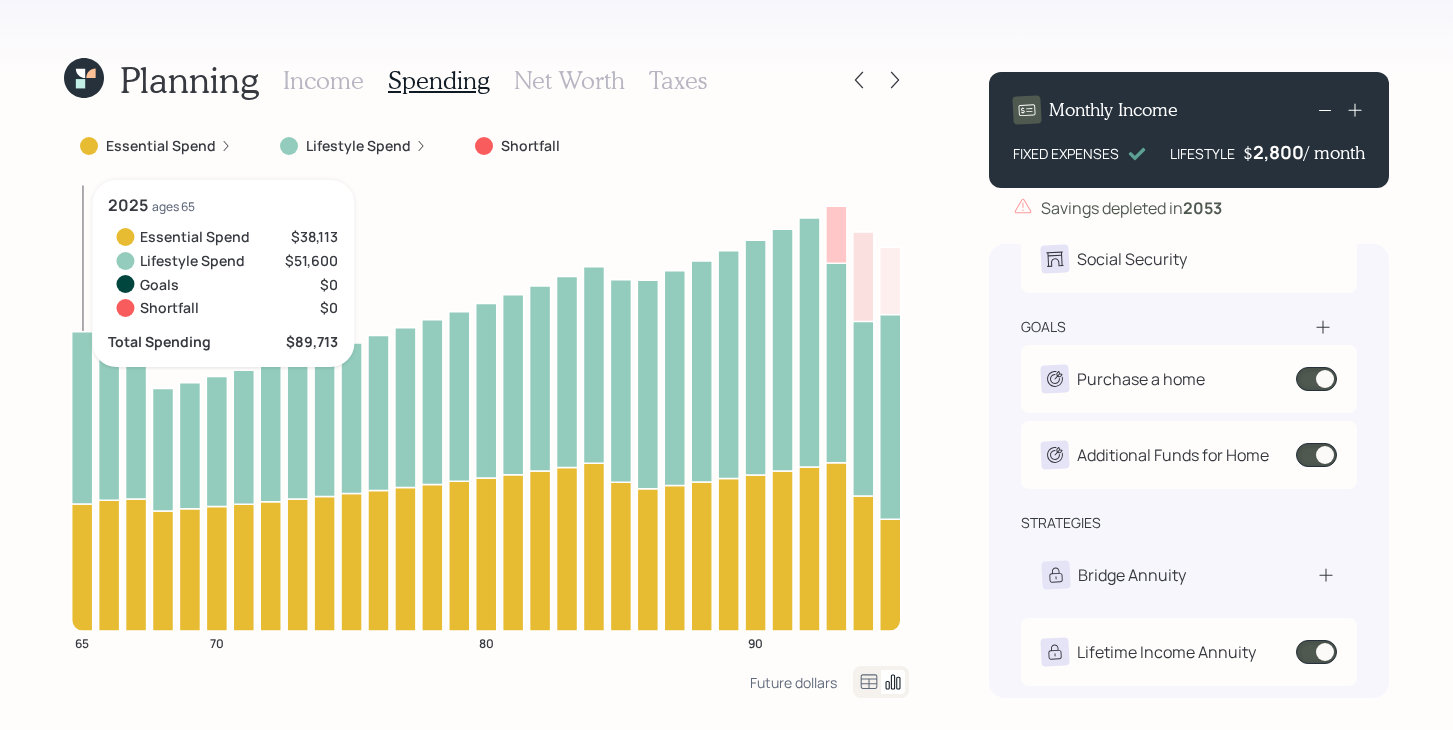 click 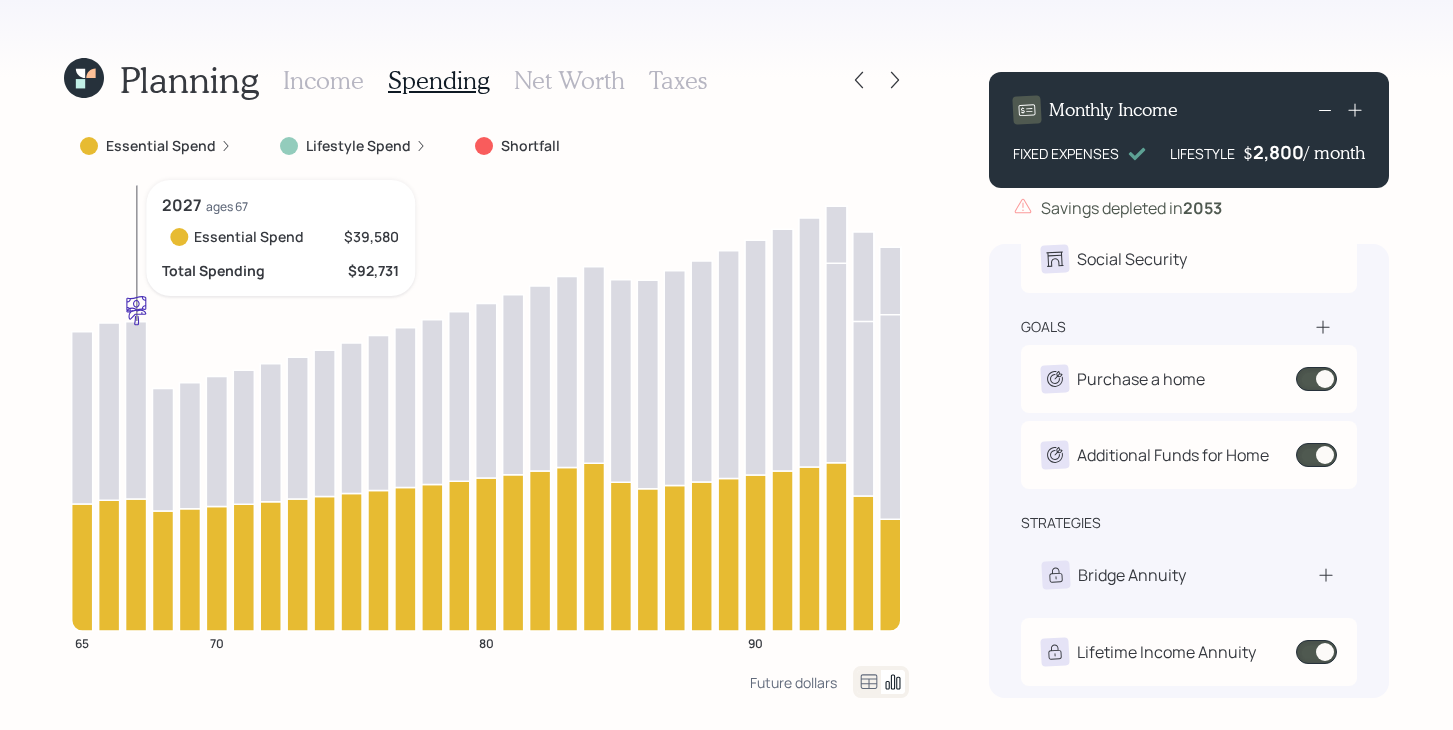 click 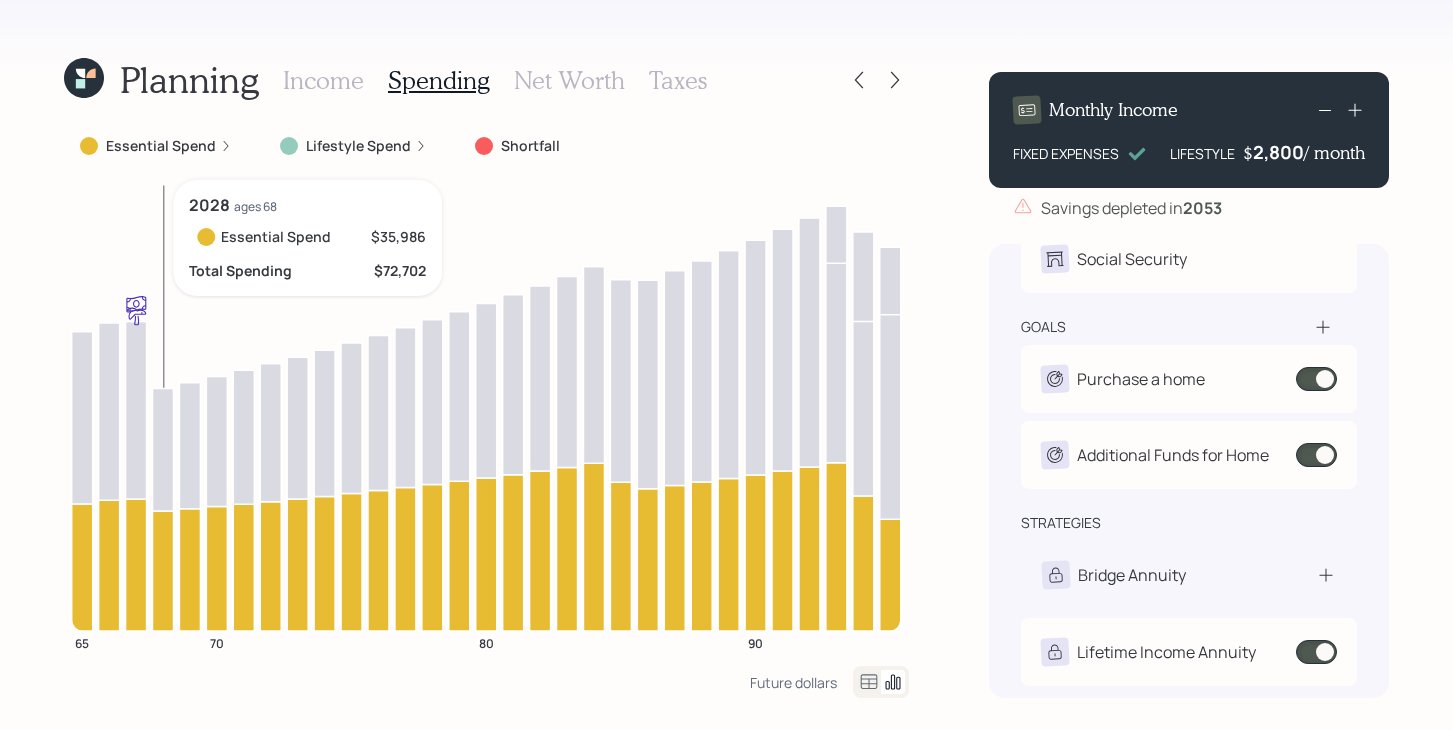 click 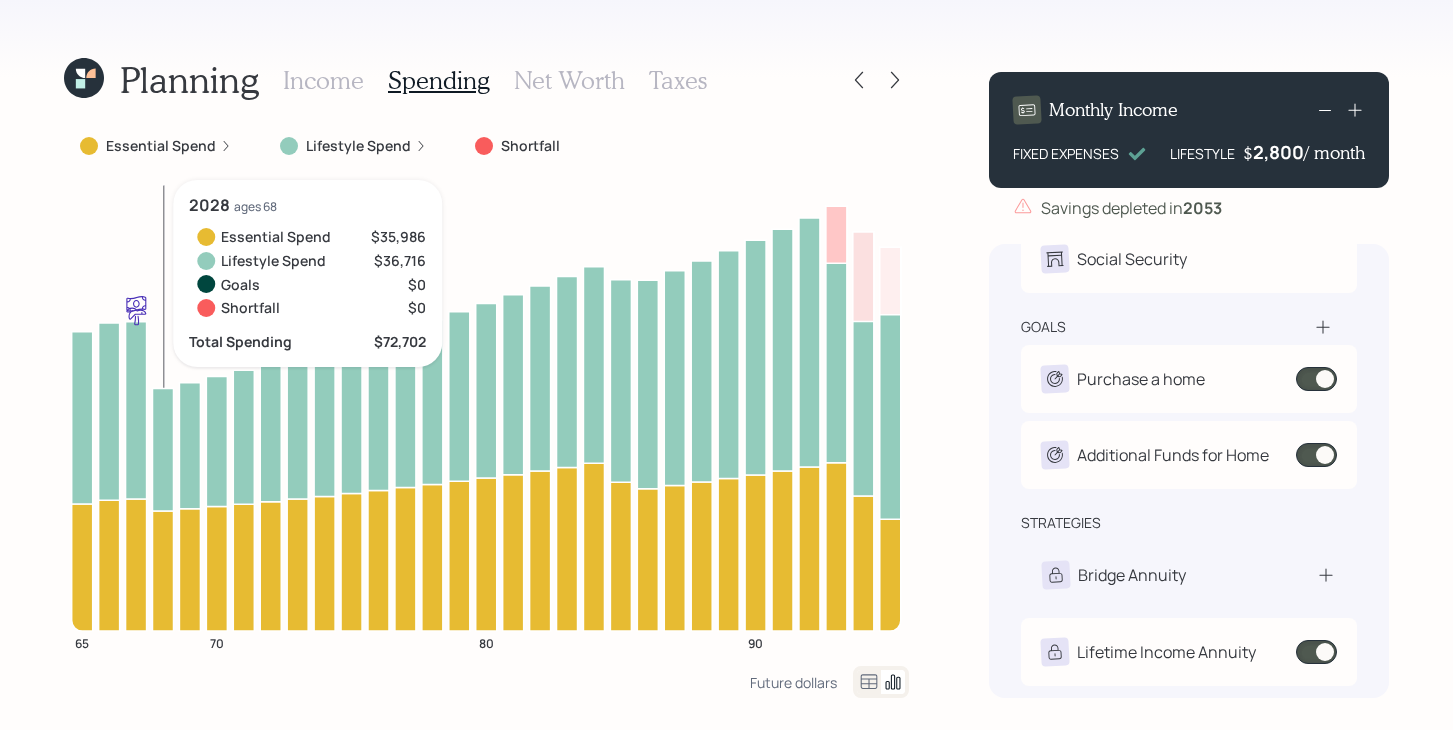 click on "Essential Spend" at bounding box center [161, 146] 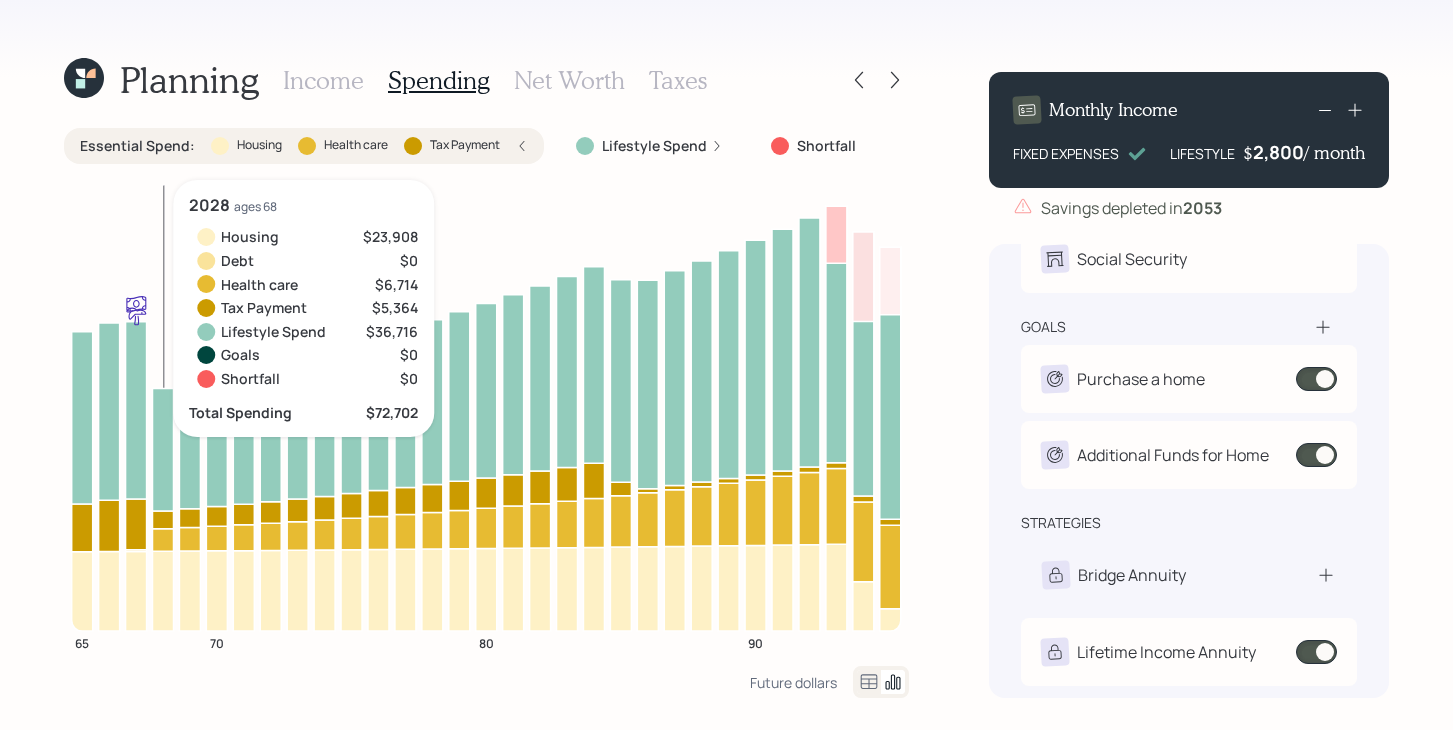 click 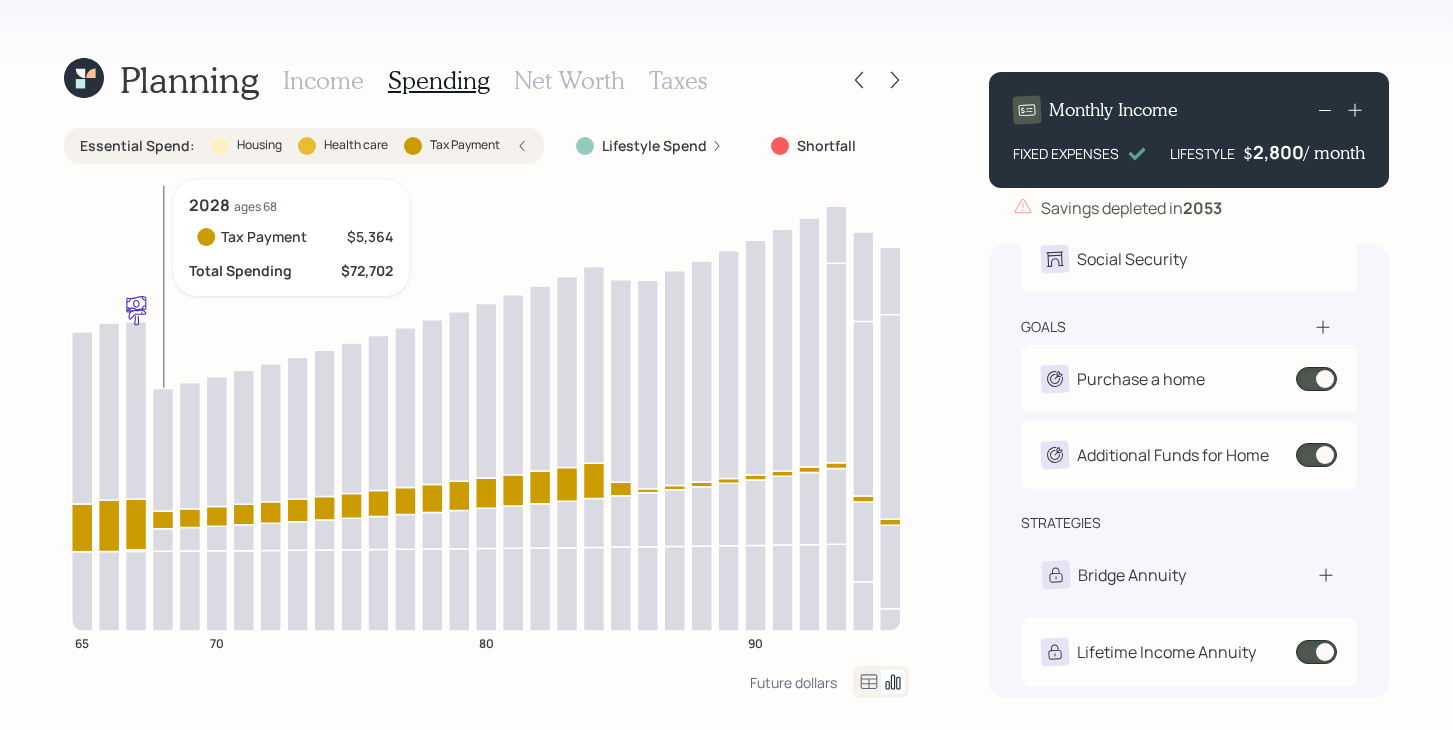 click 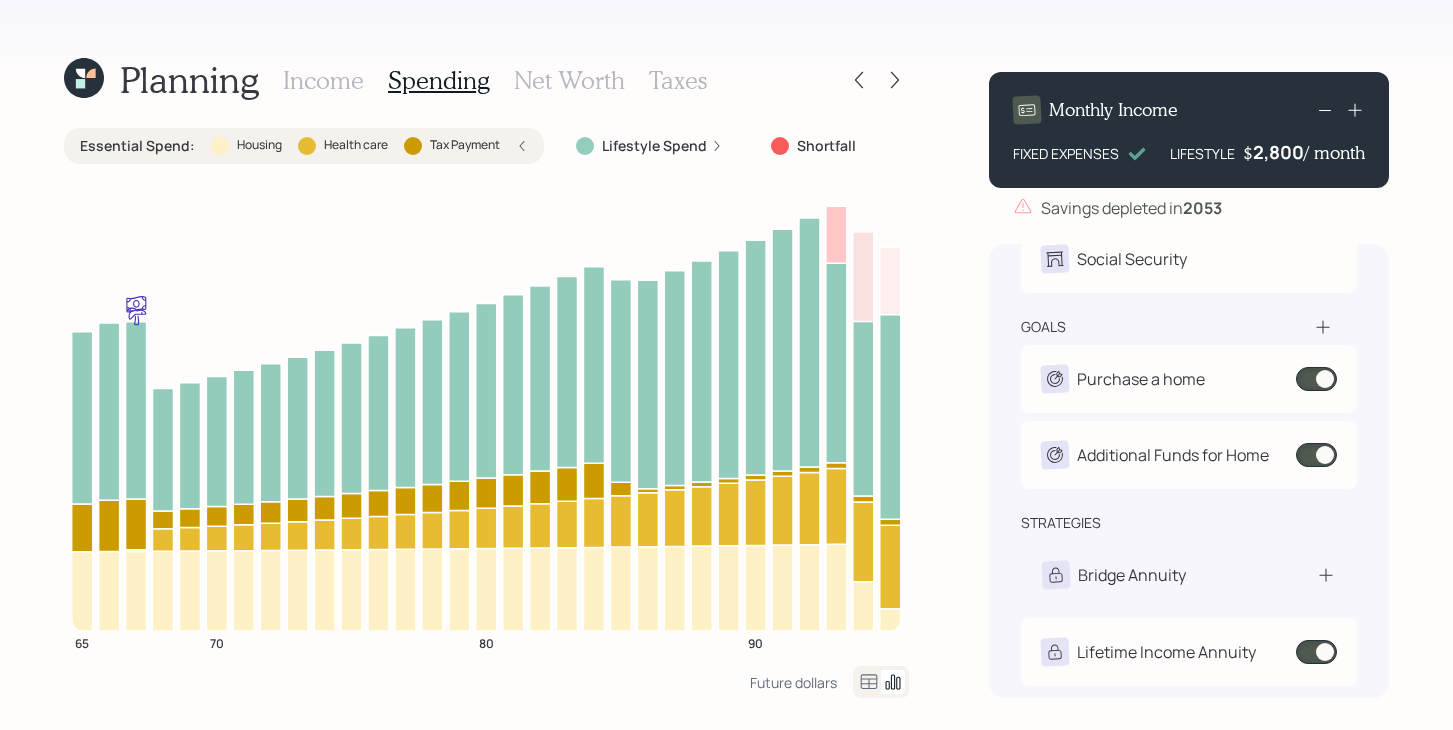 click on "Essential Spend : Housing Health care Tax Payment" at bounding box center [304, 146] 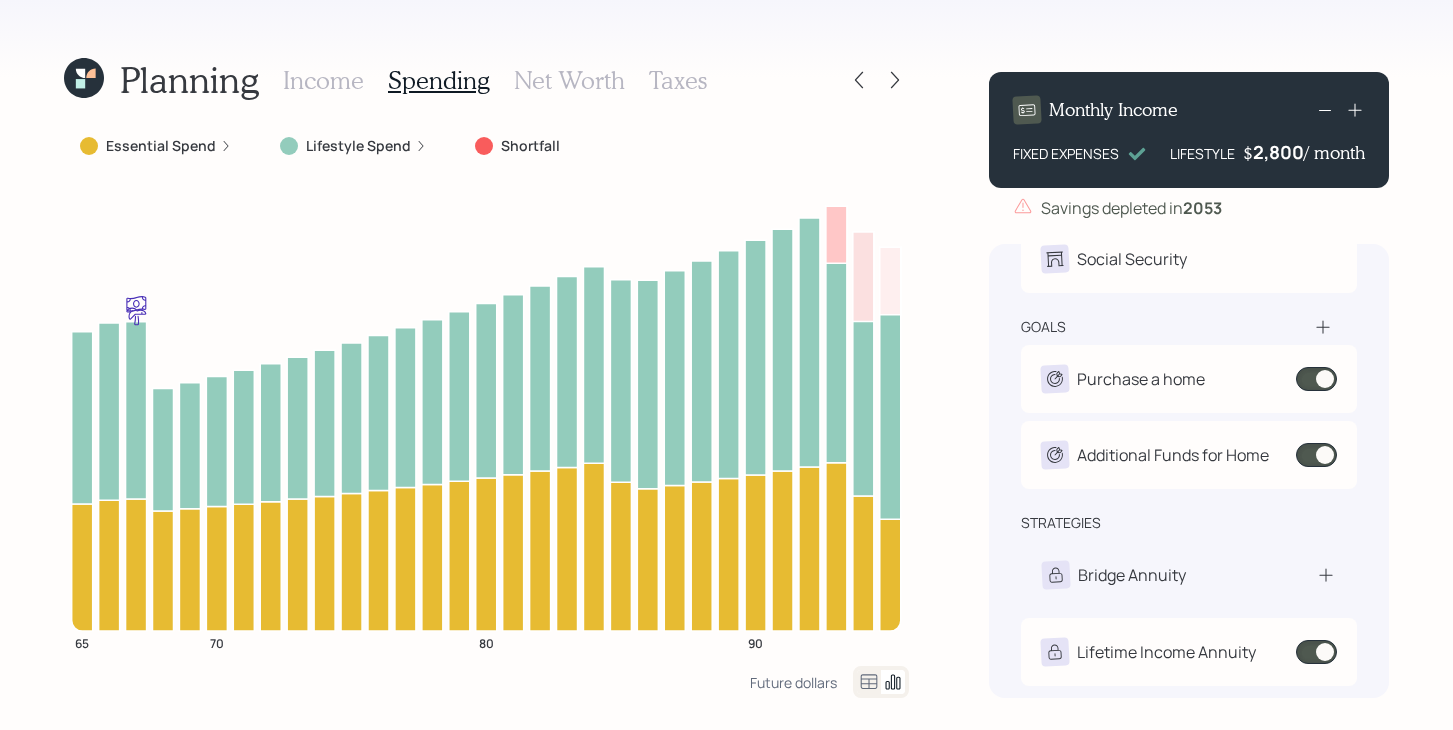 click on "Income" at bounding box center (323, 80) 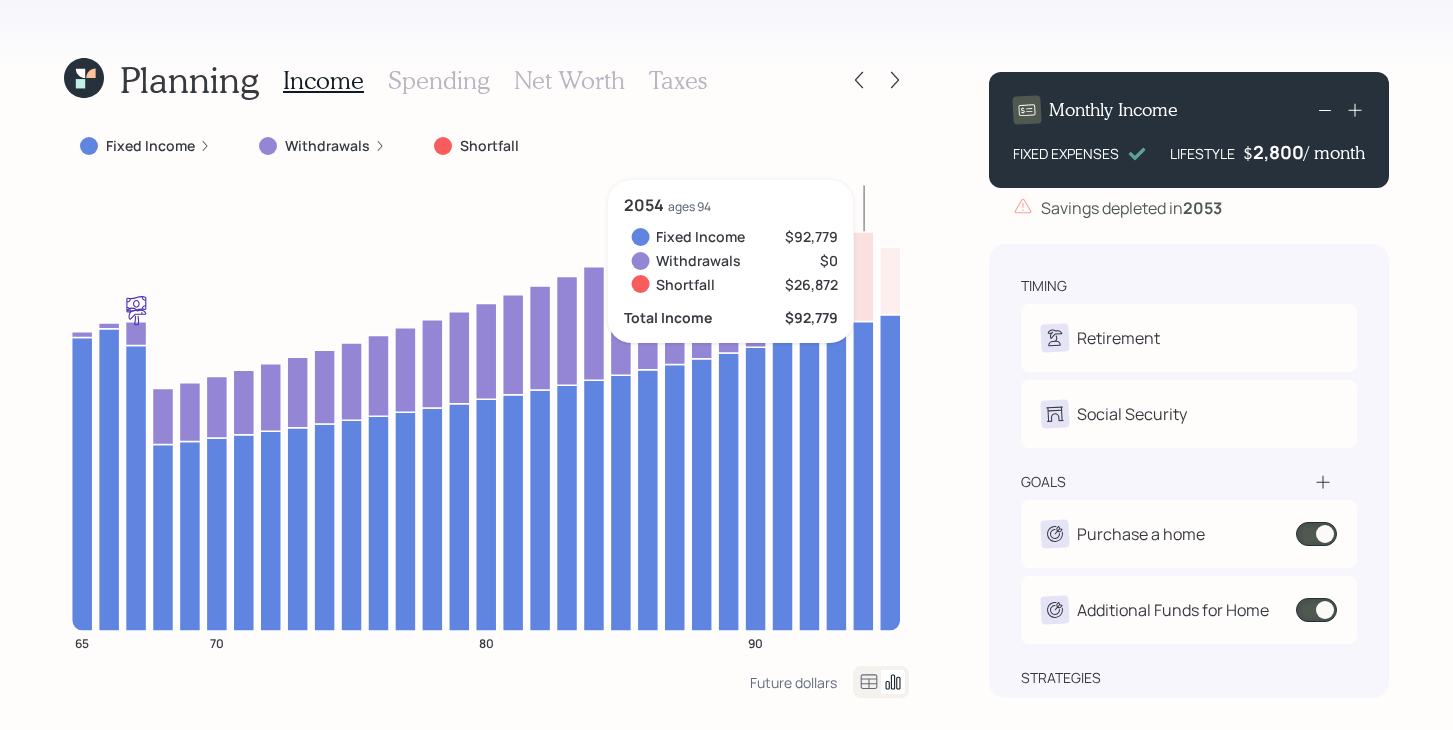 scroll, scrollTop: 155, scrollLeft: 0, axis: vertical 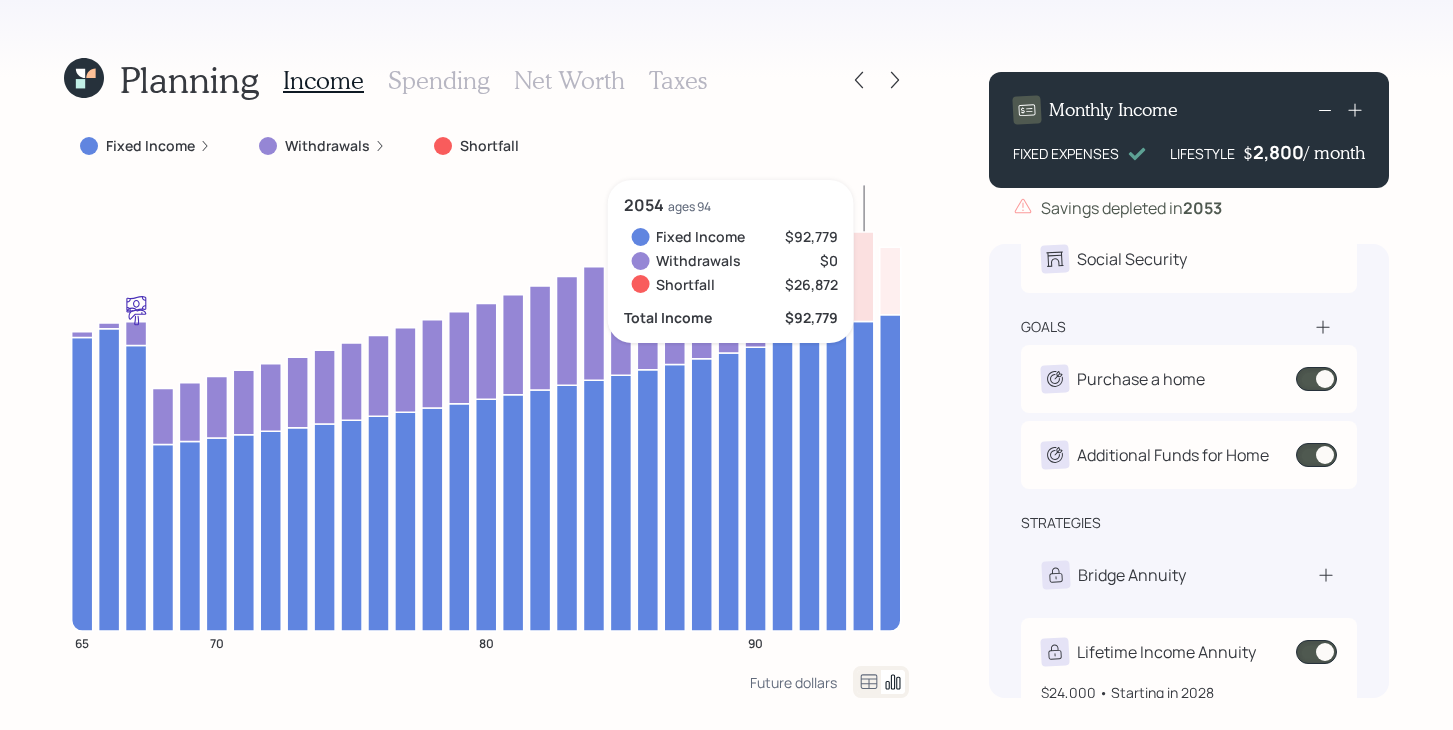 click at bounding box center [1316, 652] 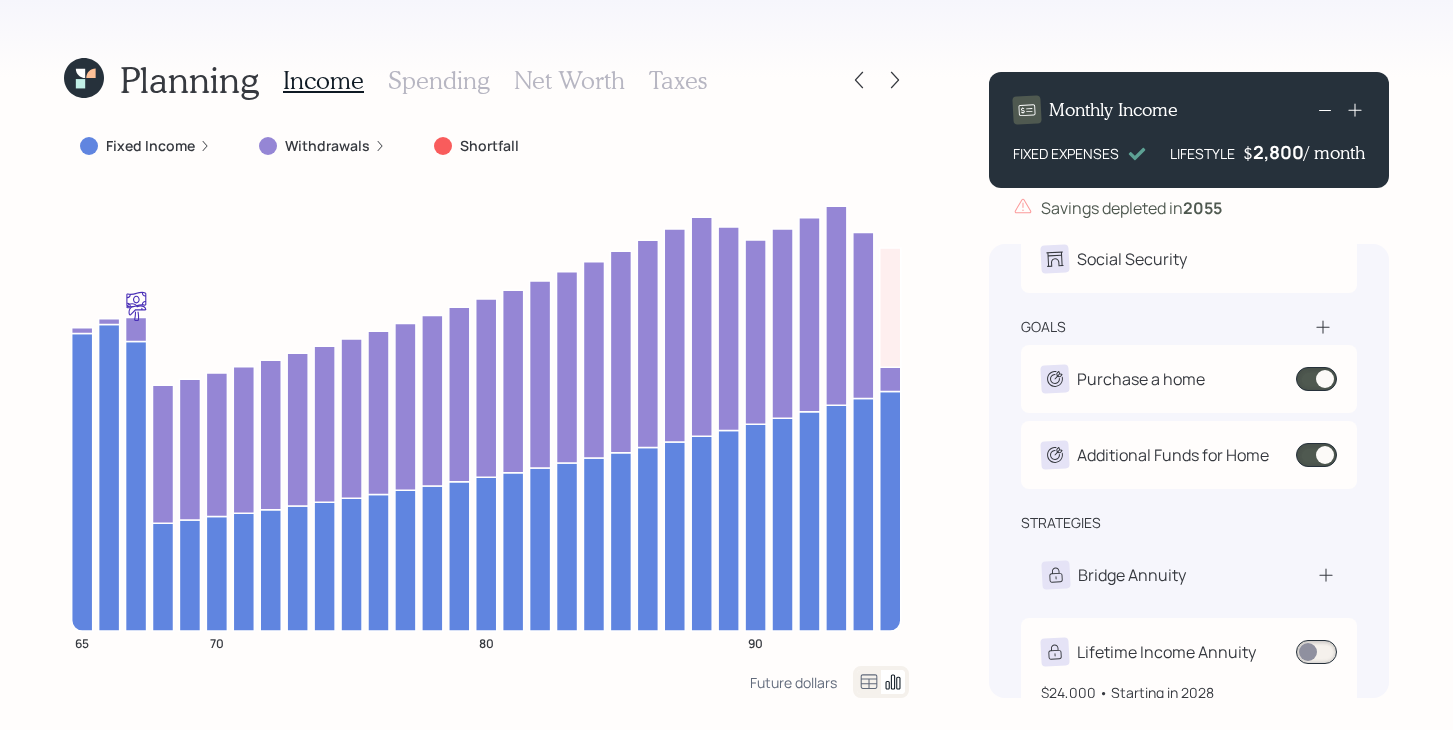 click at bounding box center (1316, 652) 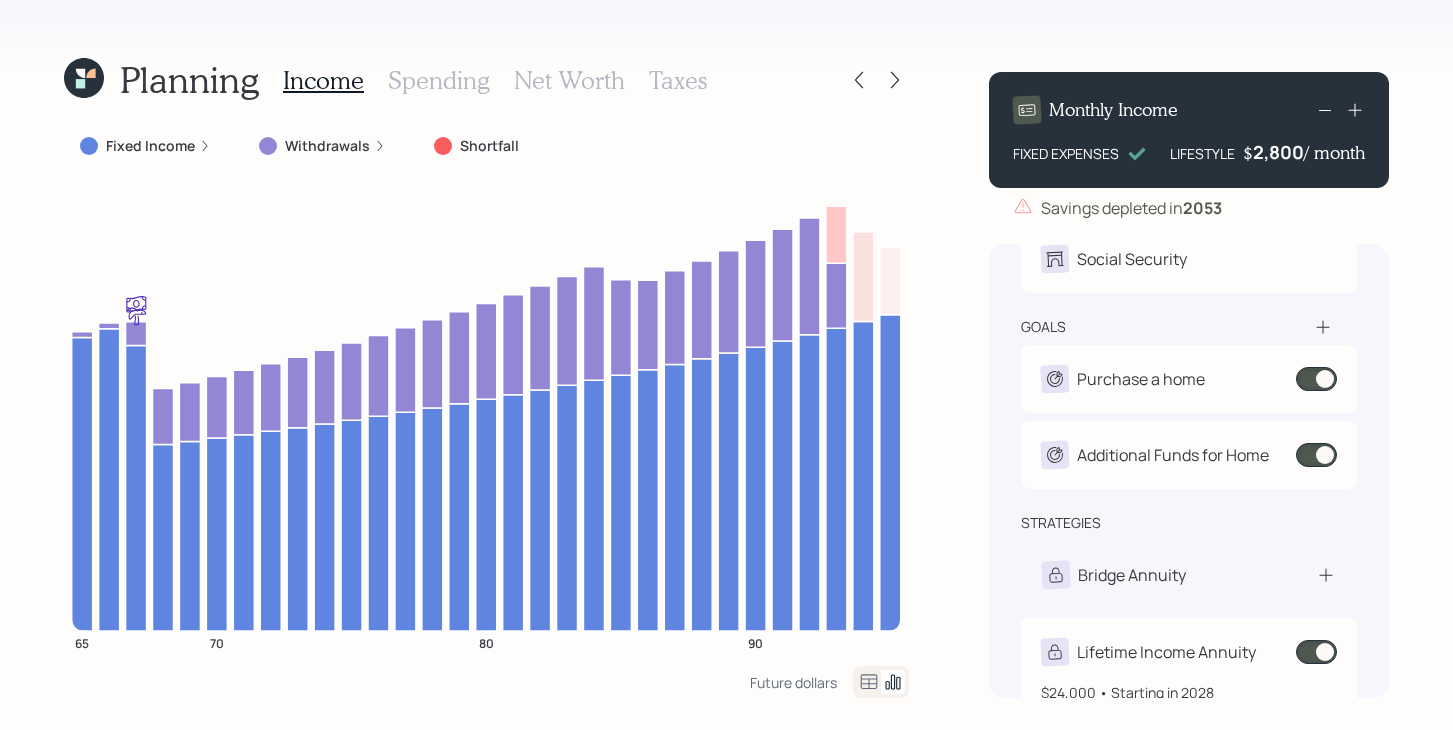 click at bounding box center (1316, 652) 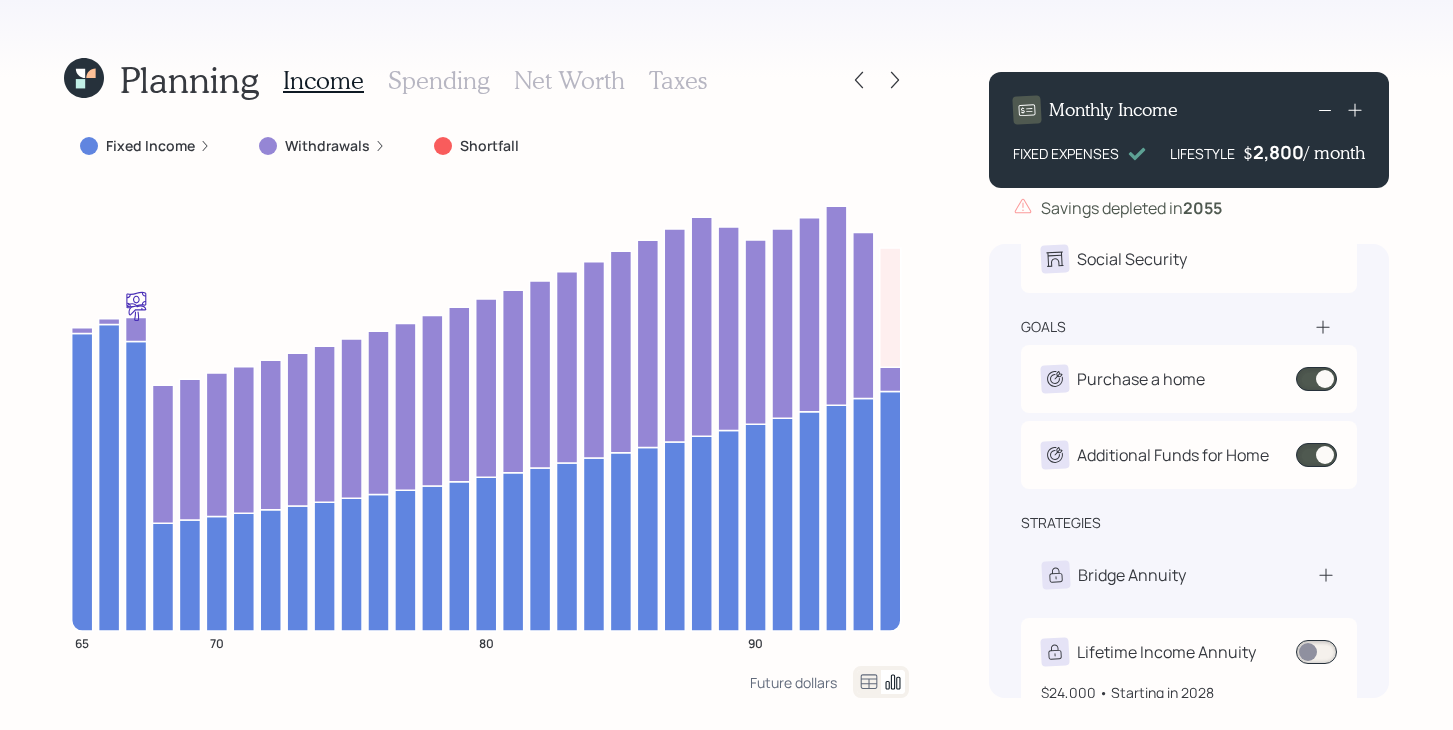 click at bounding box center (1316, 652) 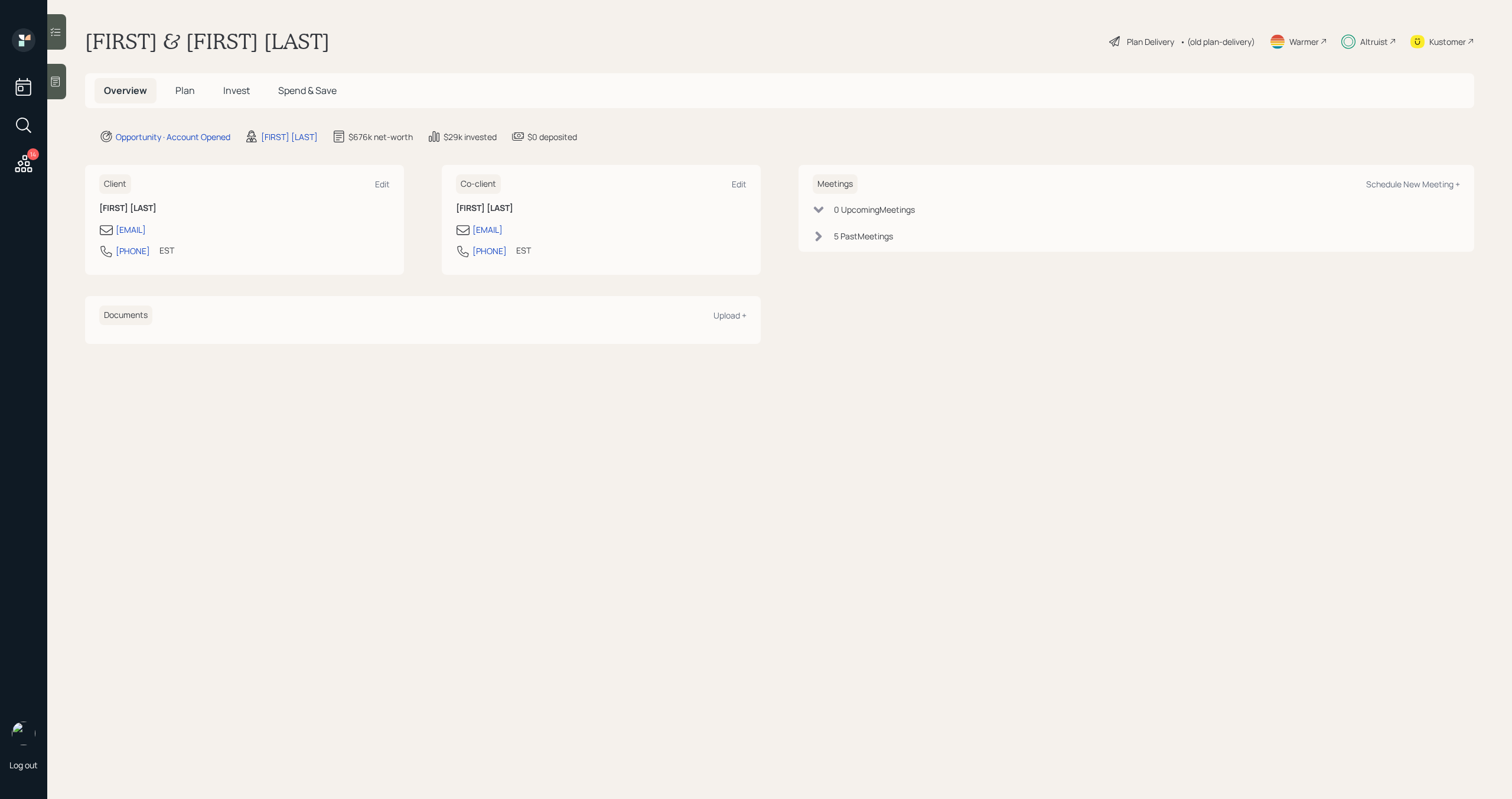 scroll, scrollTop: 0, scrollLeft: 0, axis: both 